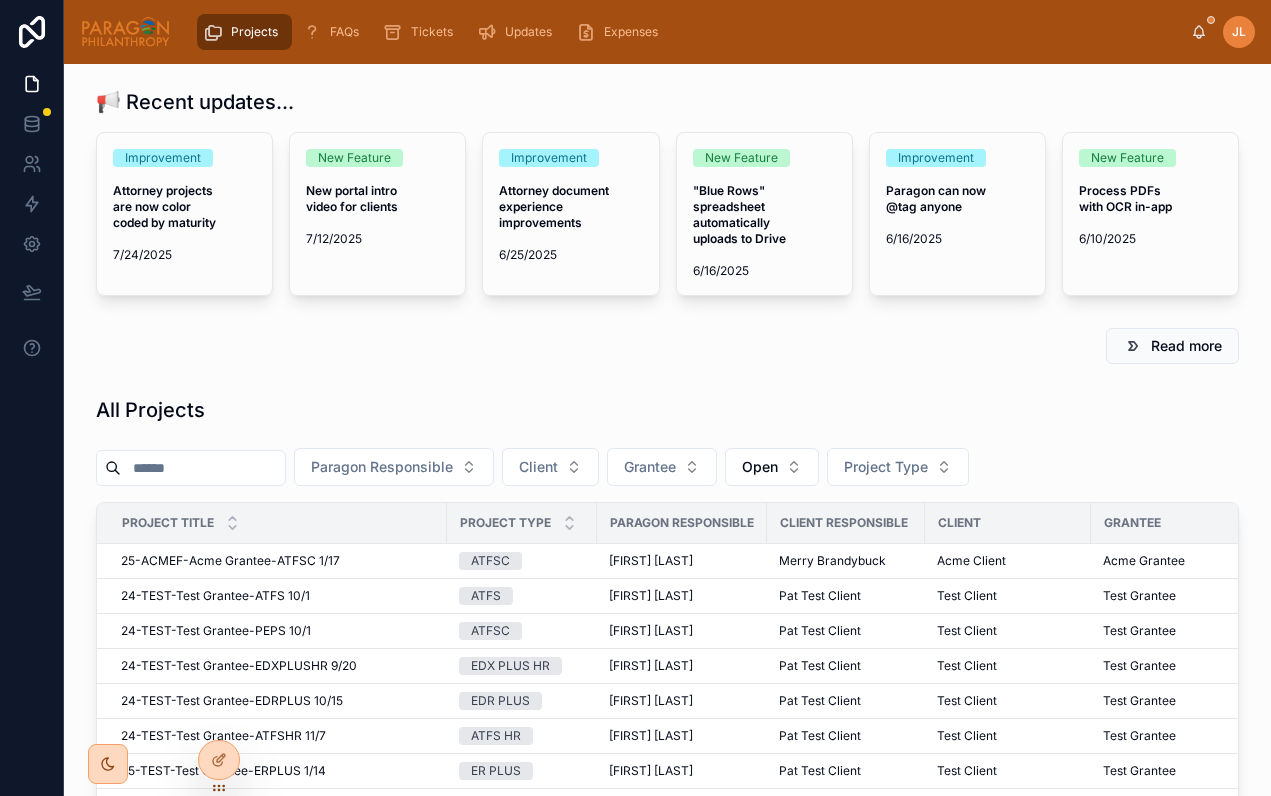 scroll, scrollTop: 0, scrollLeft: 0, axis: both 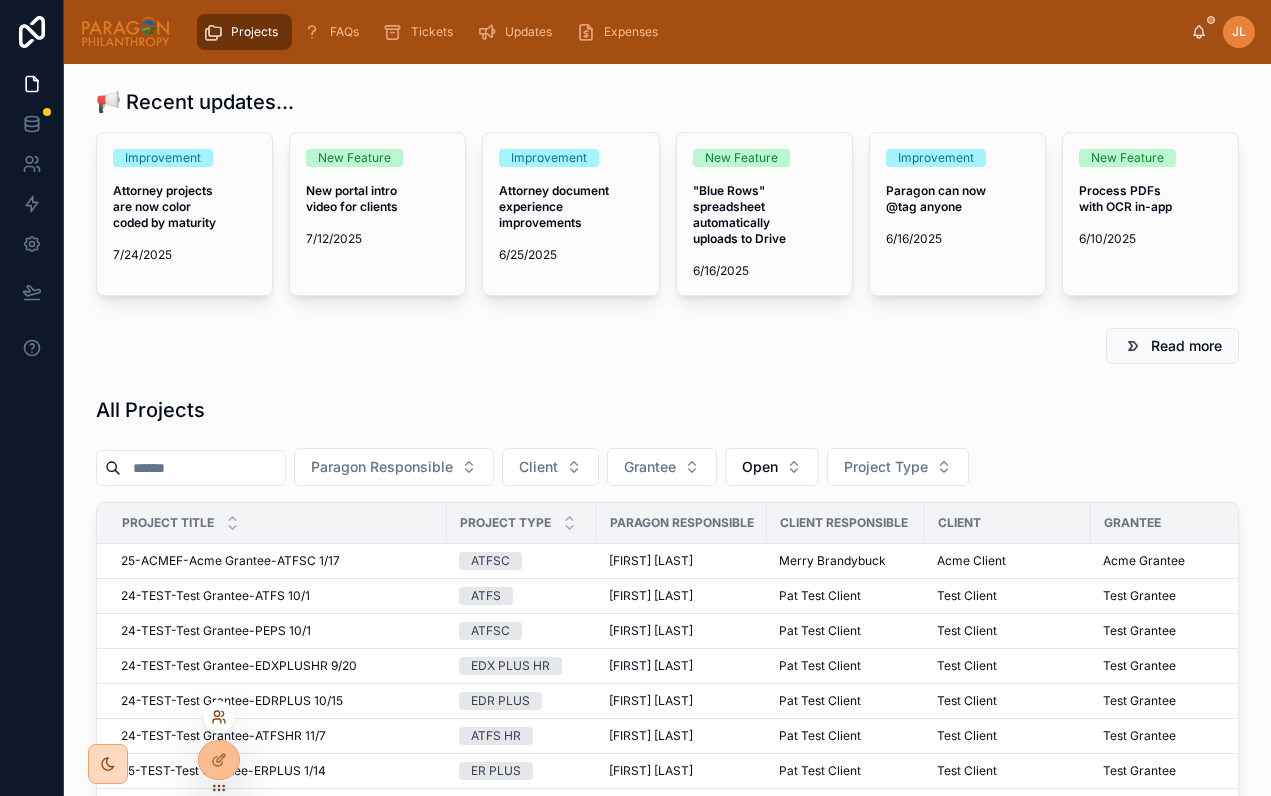 click 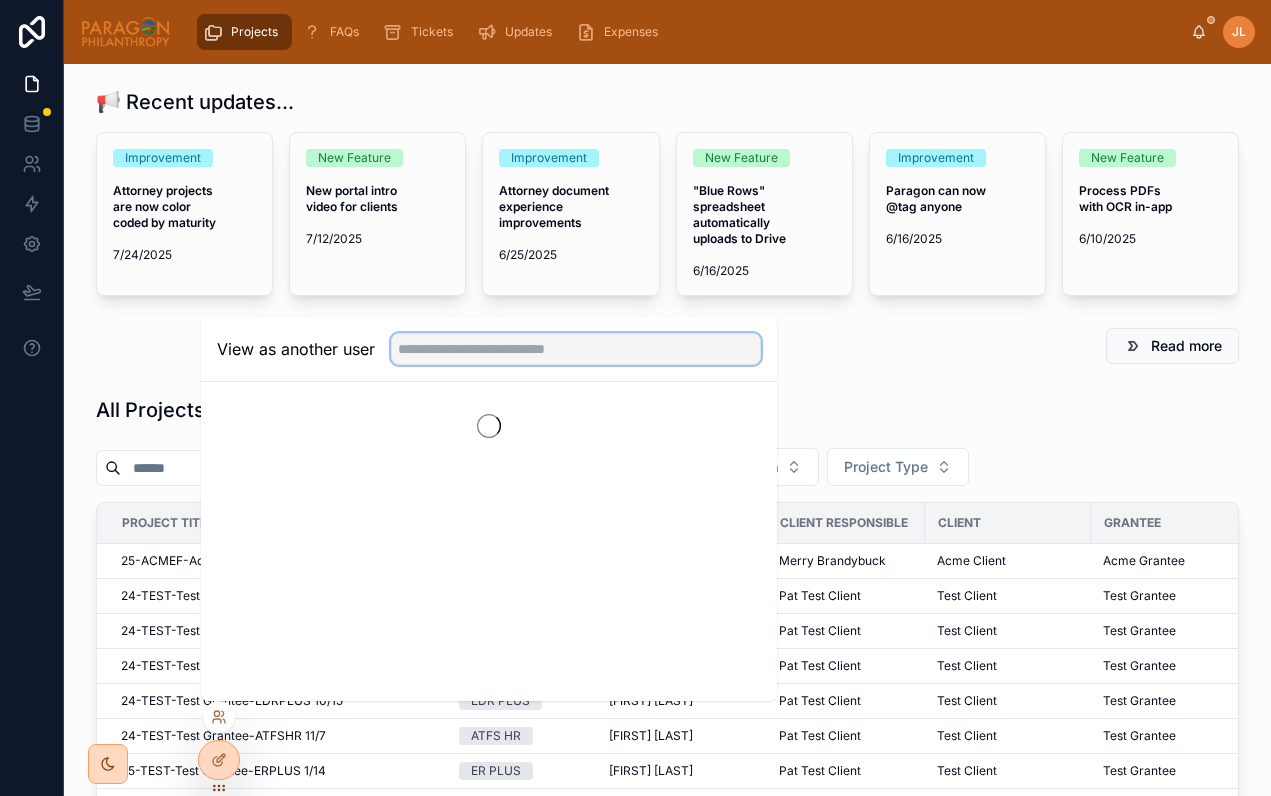 click at bounding box center [576, 349] 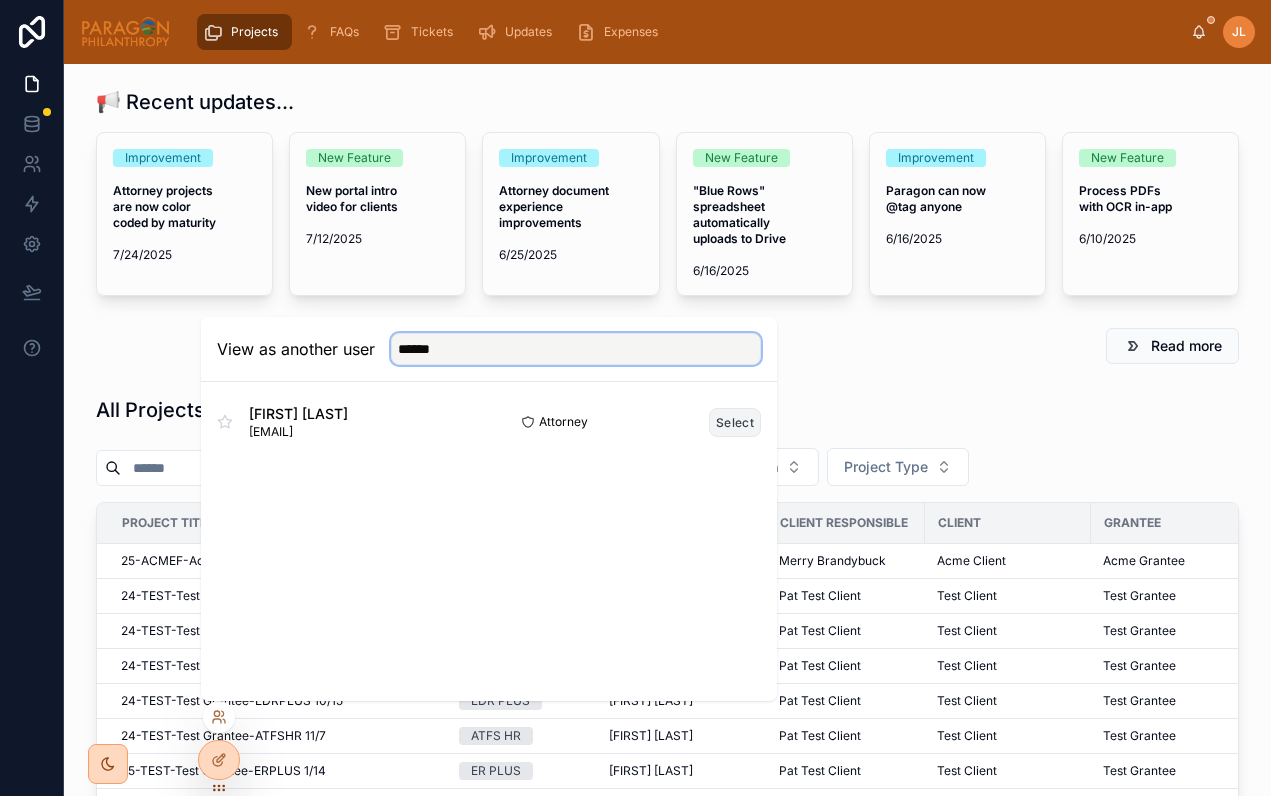 type on "******" 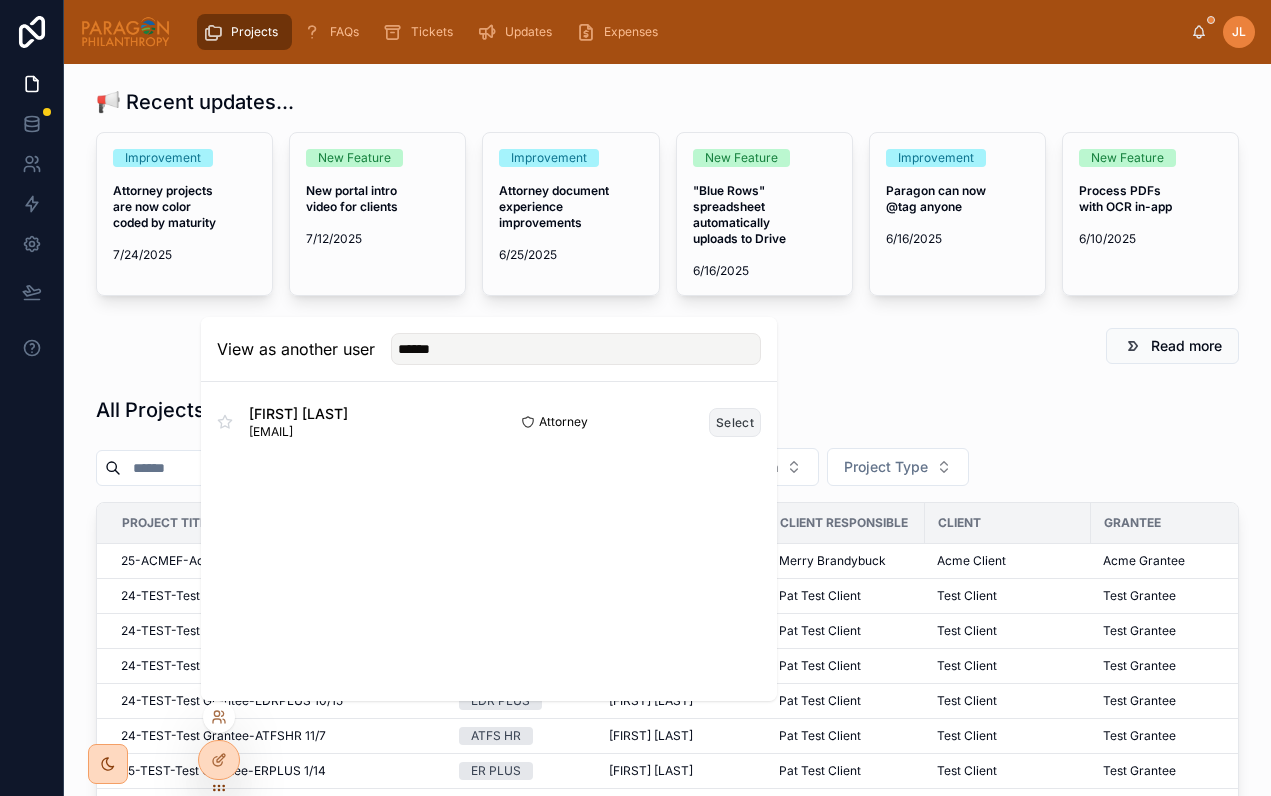 click on "Select" at bounding box center (735, 422) 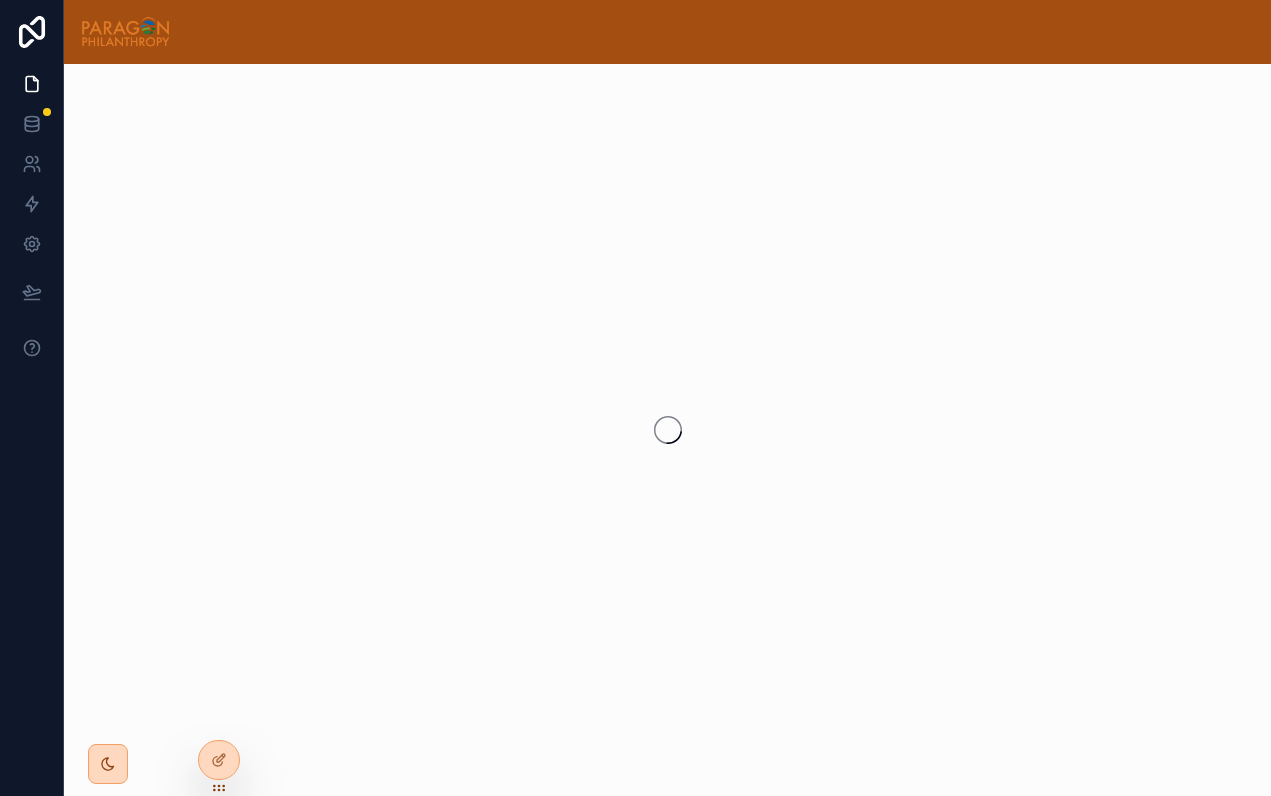 scroll, scrollTop: 0, scrollLeft: 0, axis: both 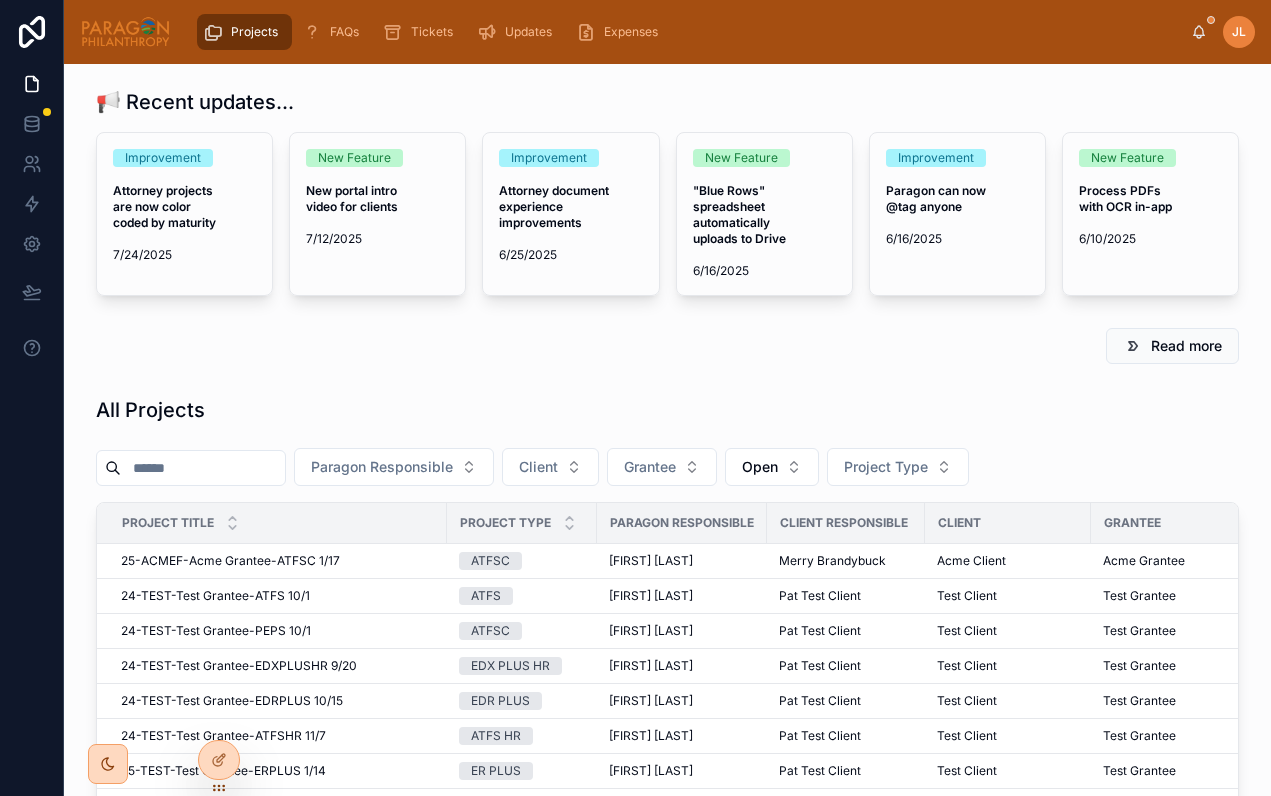 click on "JL" at bounding box center [1239, 32] 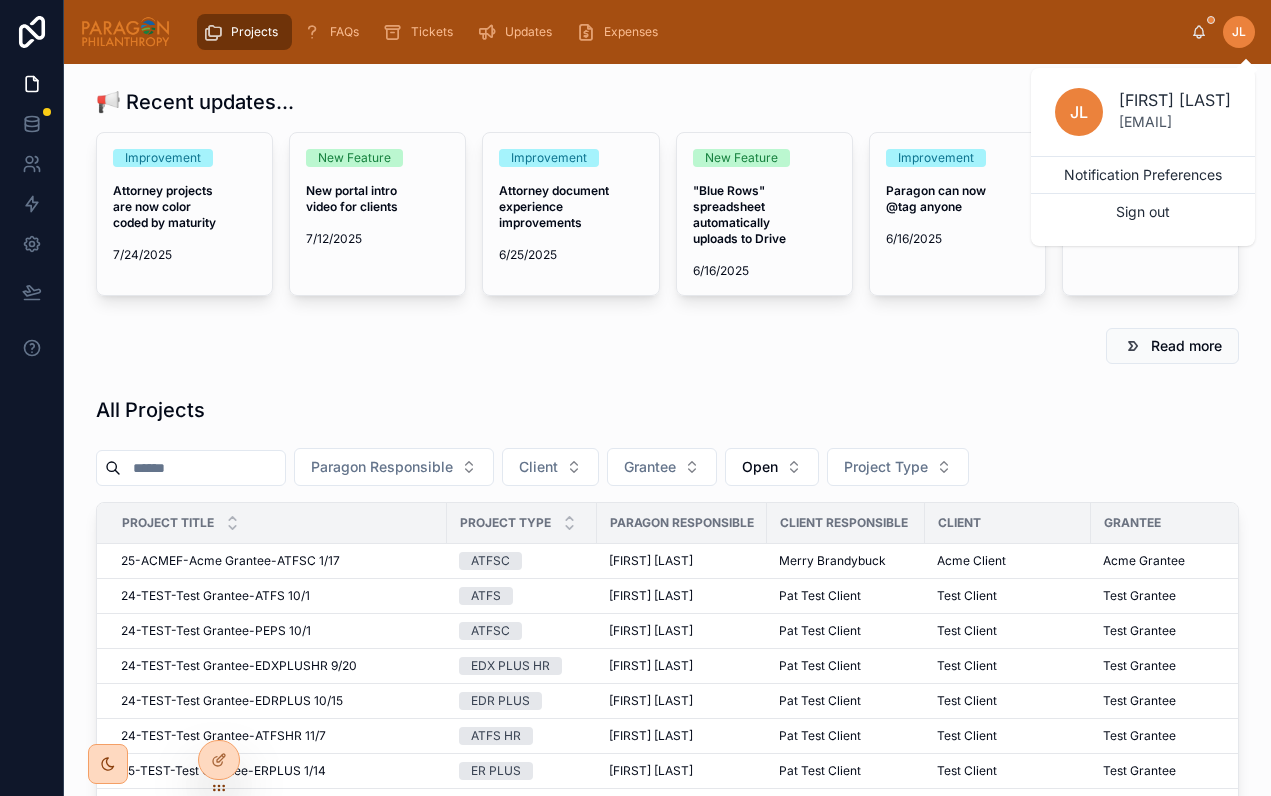 click on "Projects FAQs Tickets Updates Expenses JL Joel Lee" at bounding box center [667, 32] 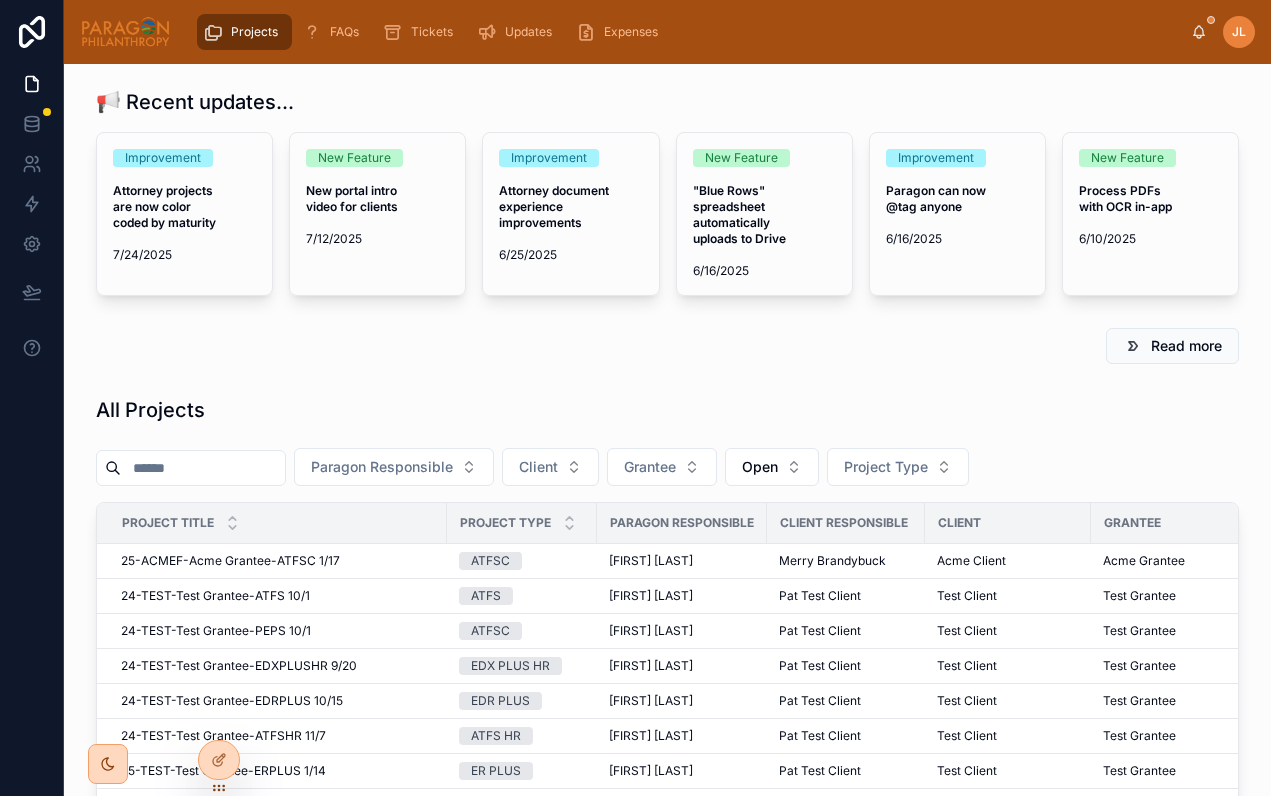 click on "JL" at bounding box center [1239, 32] 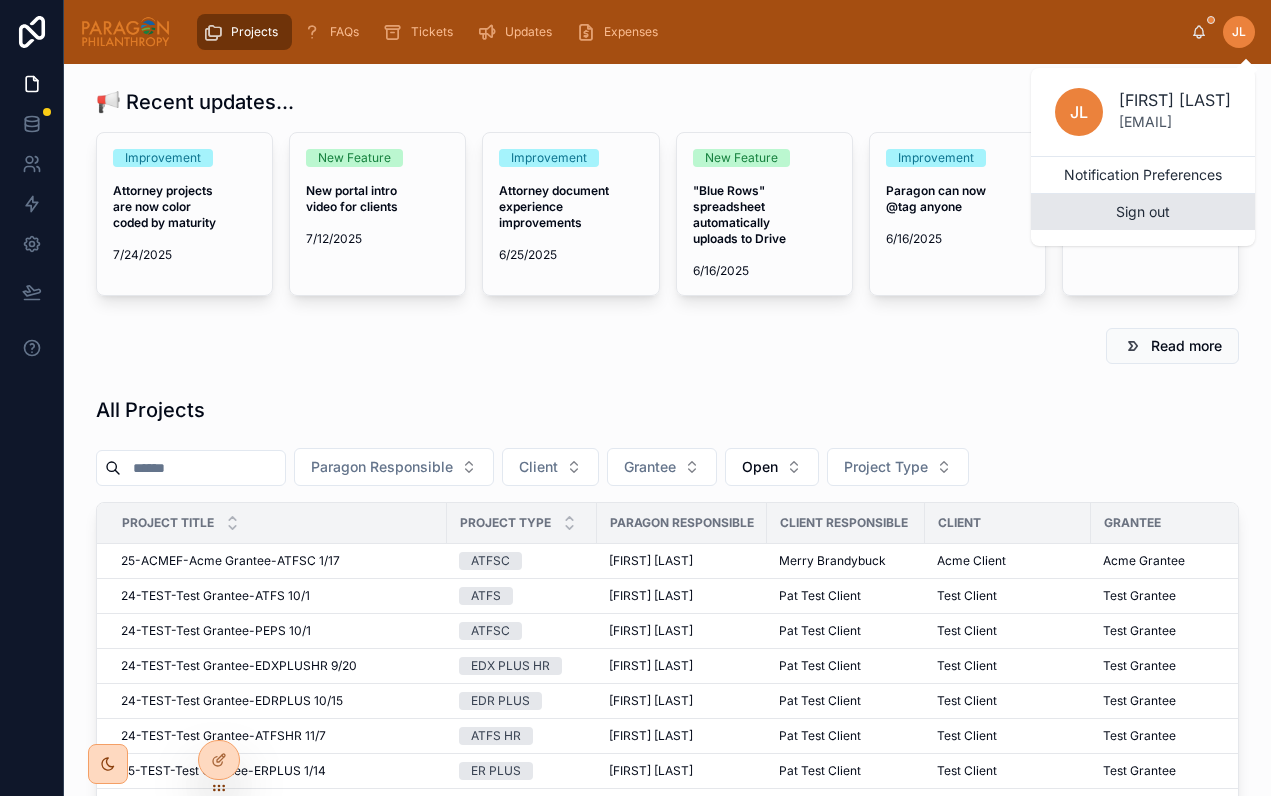 click on "Sign out" at bounding box center [1143, 212] 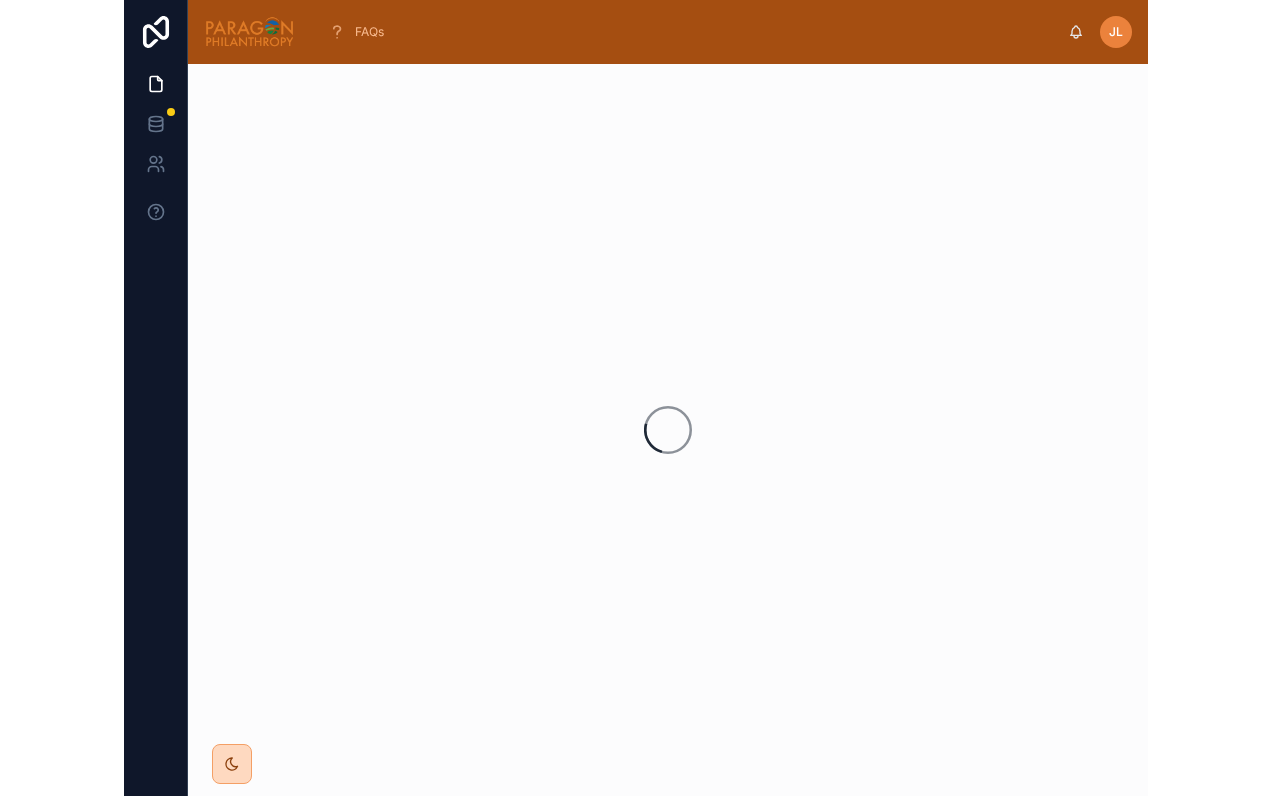 scroll, scrollTop: 0, scrollLeft: 0, axis: both 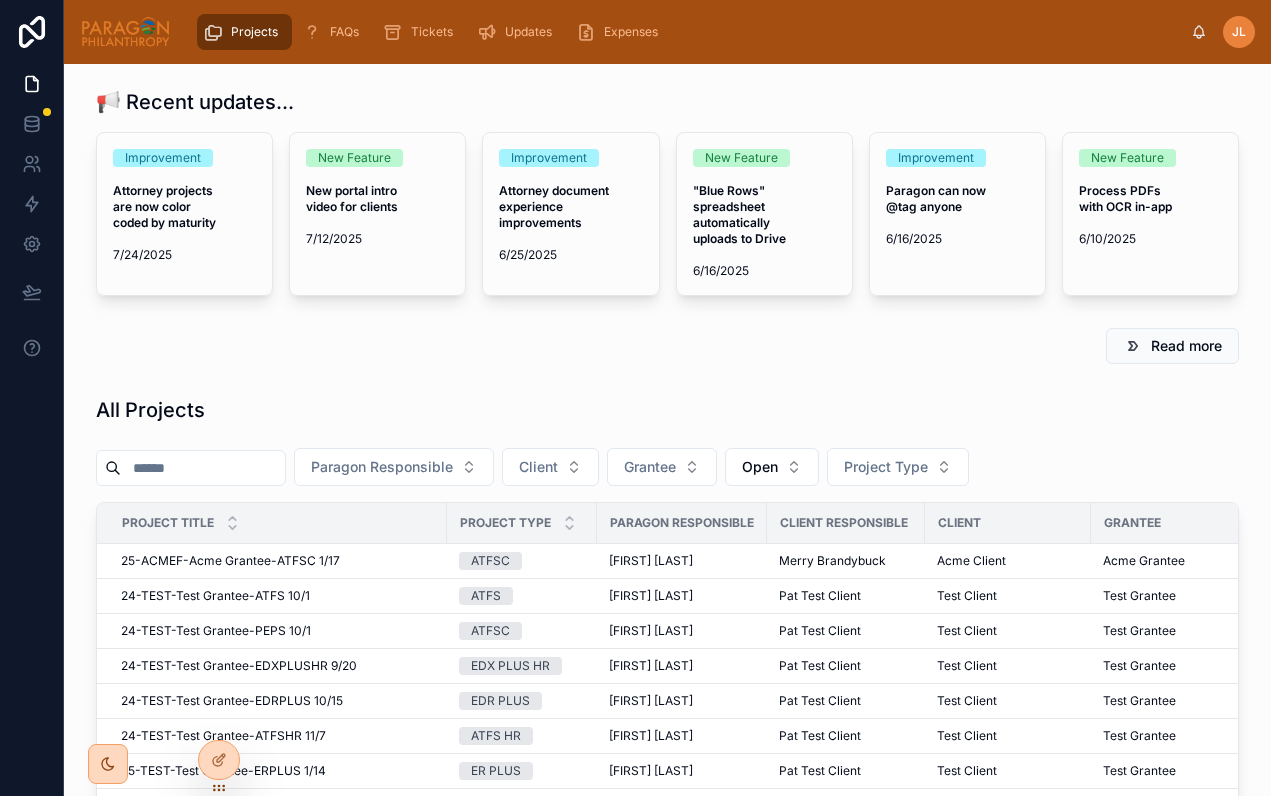 click at bounding box center (203, 468) 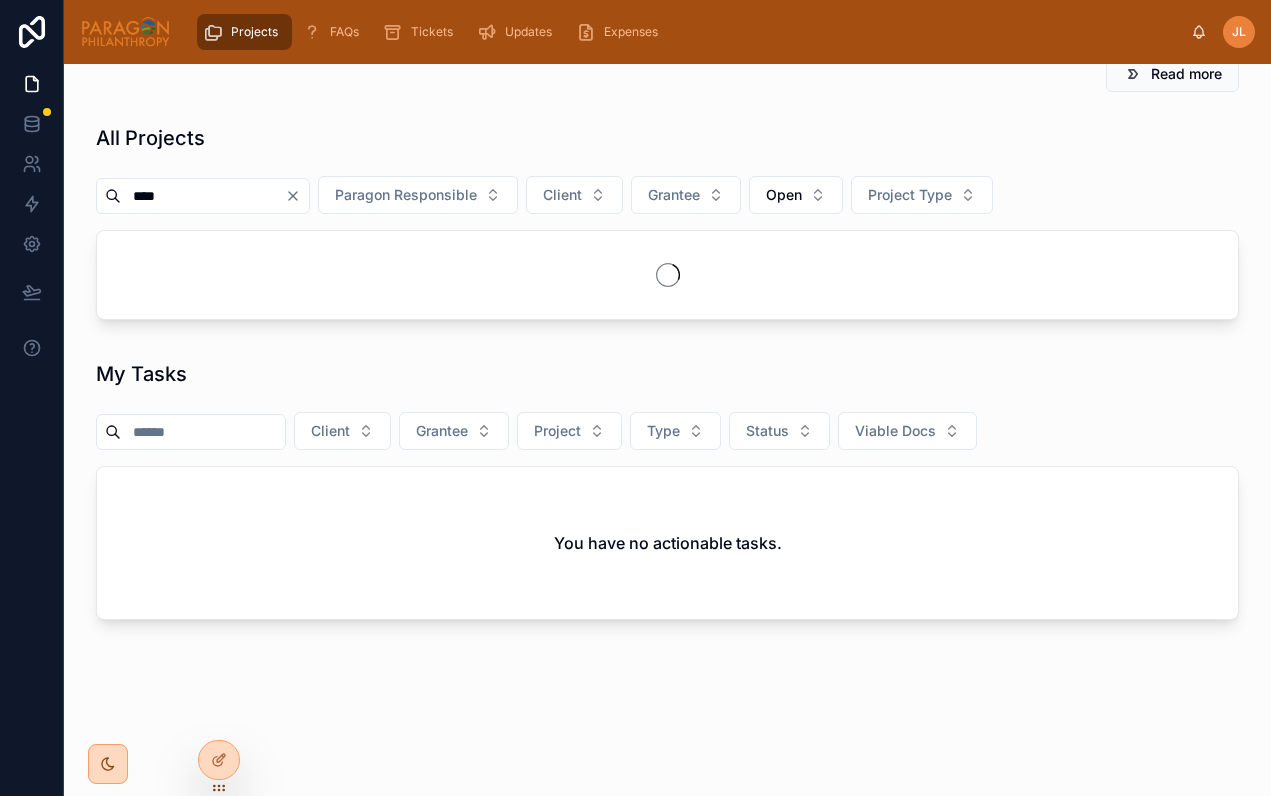 scroll, scrollTop: 319, scrollLeft: 0, axis: vertical 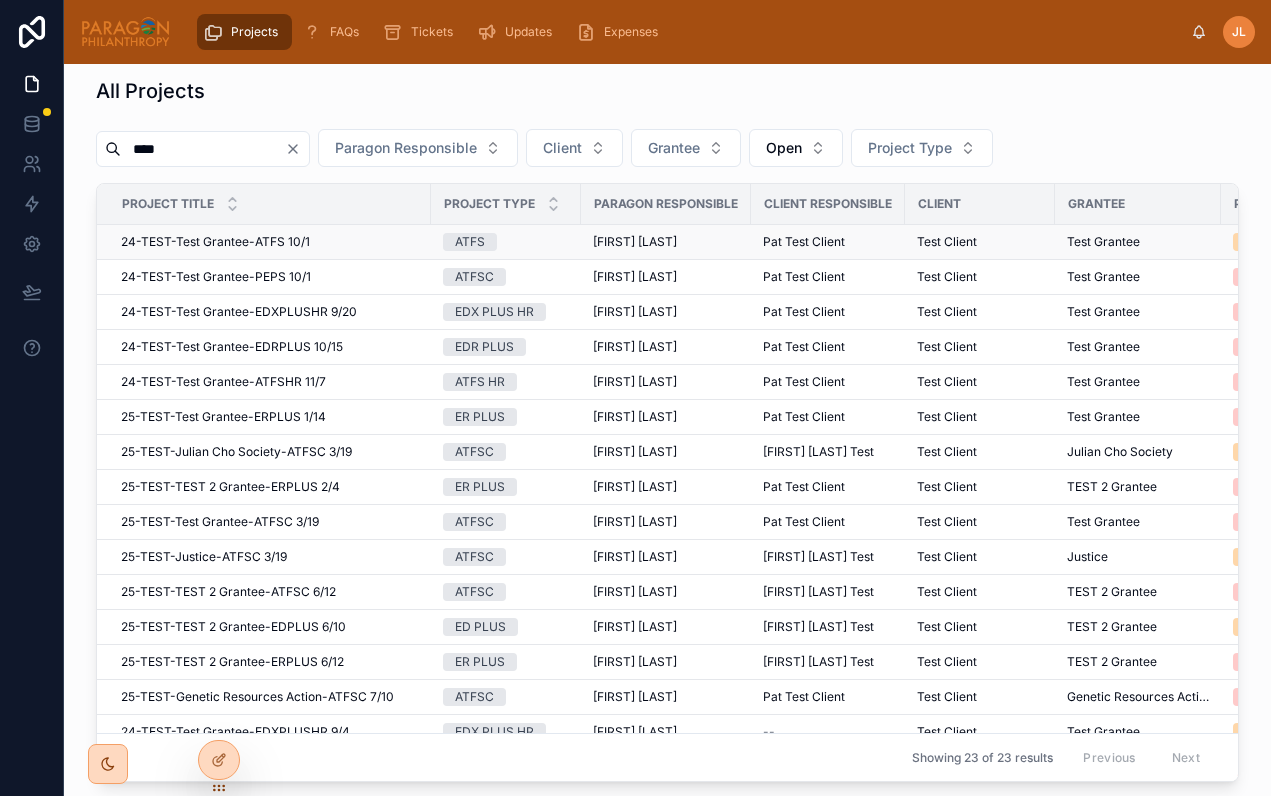 type on "****" 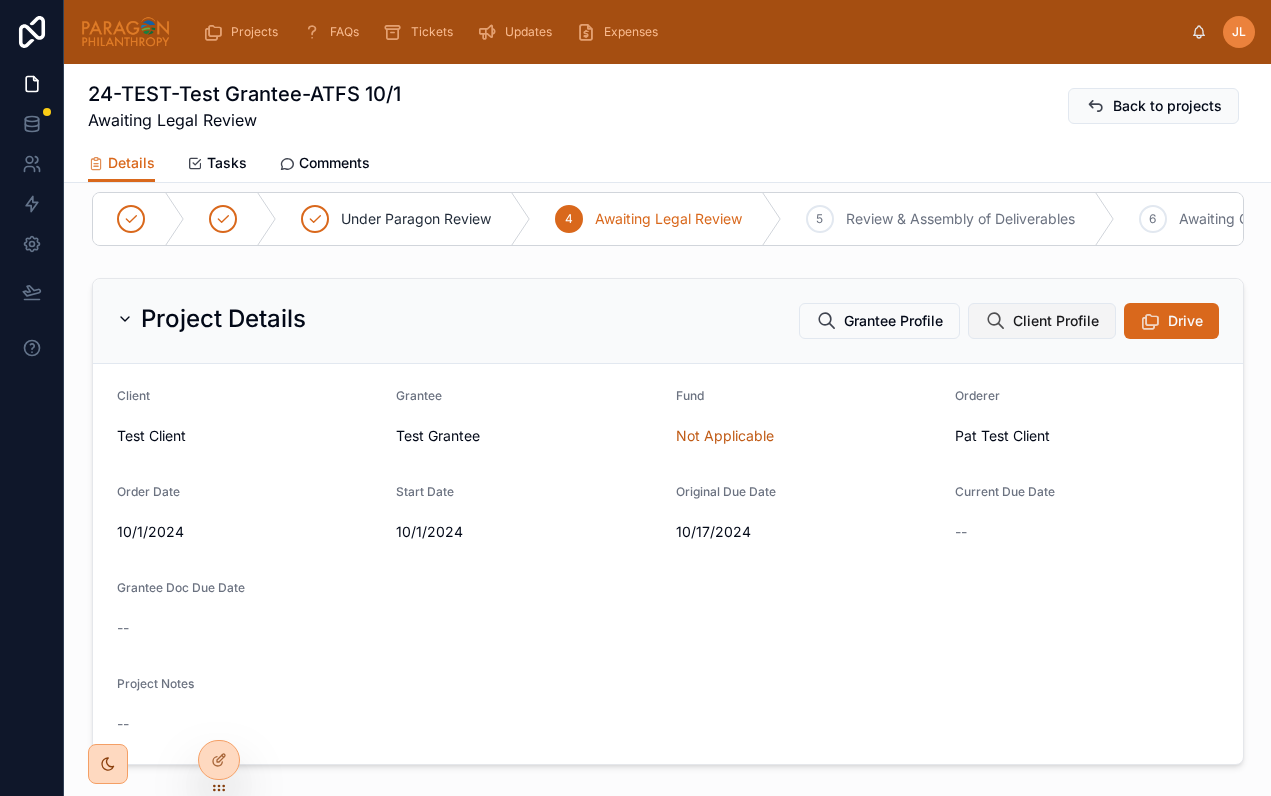 scroll, scrollTop: 0, scrollLeft: 0, axis: both 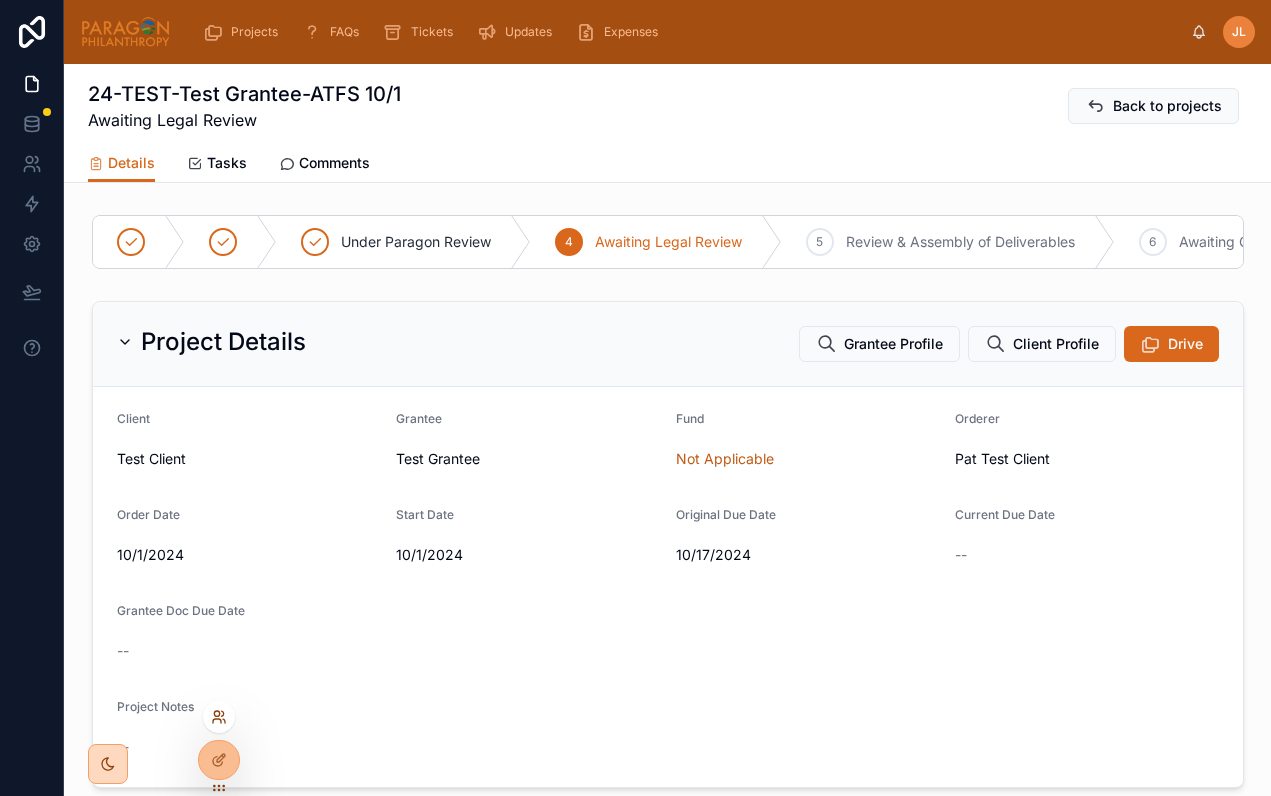click 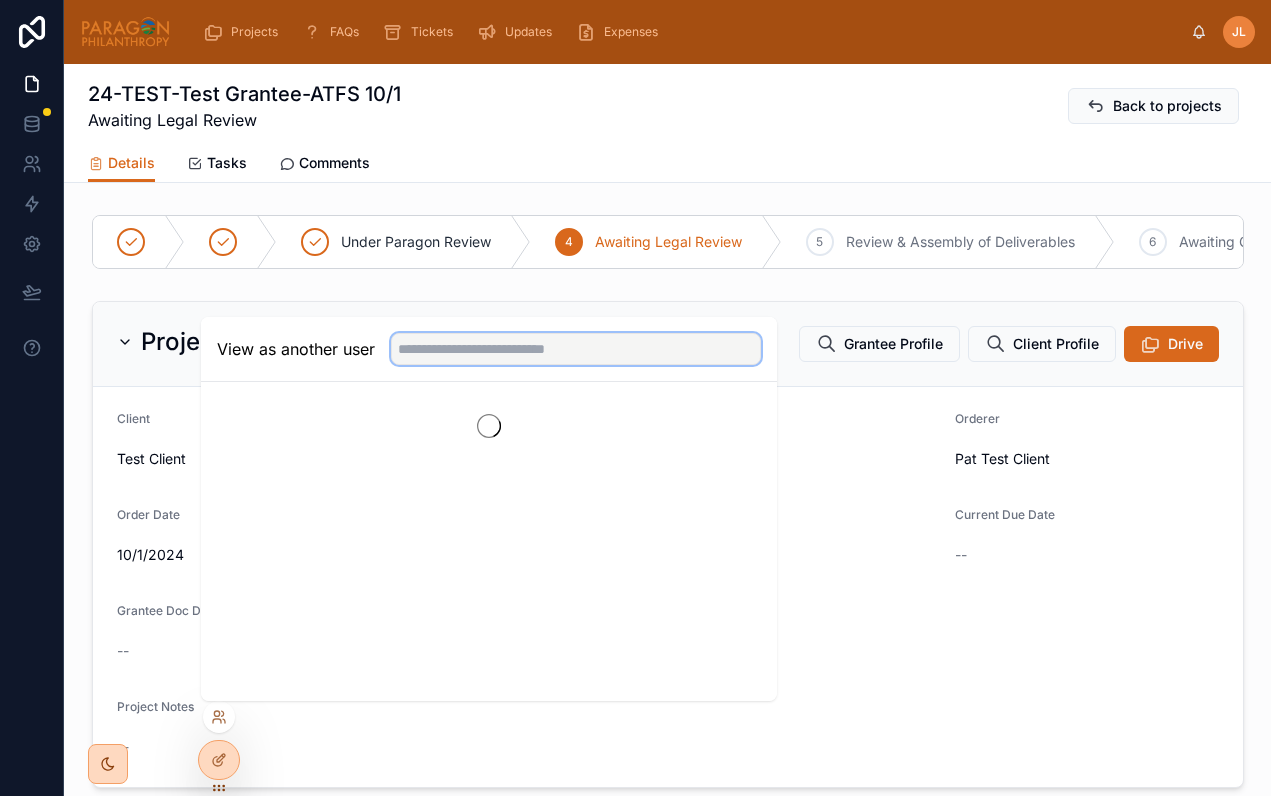 click at bounding box center [576, 349] 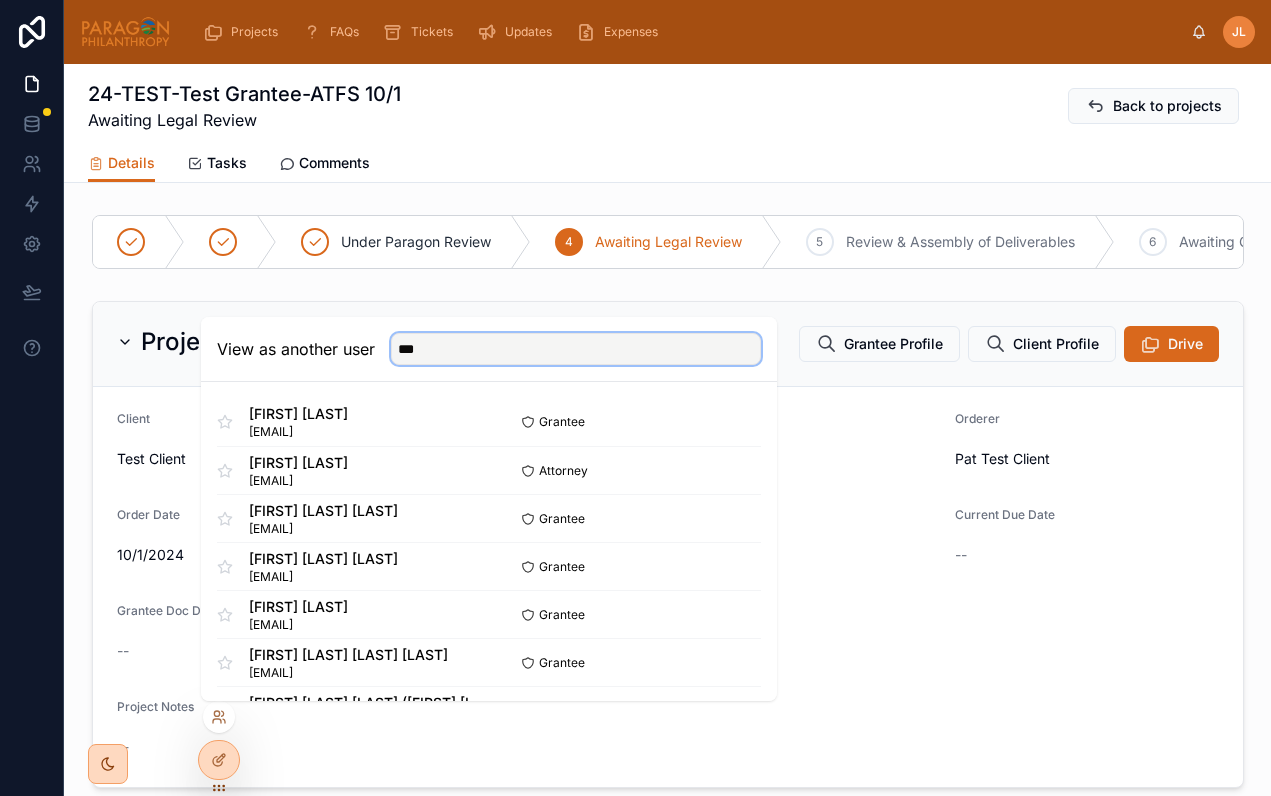 type on "****" 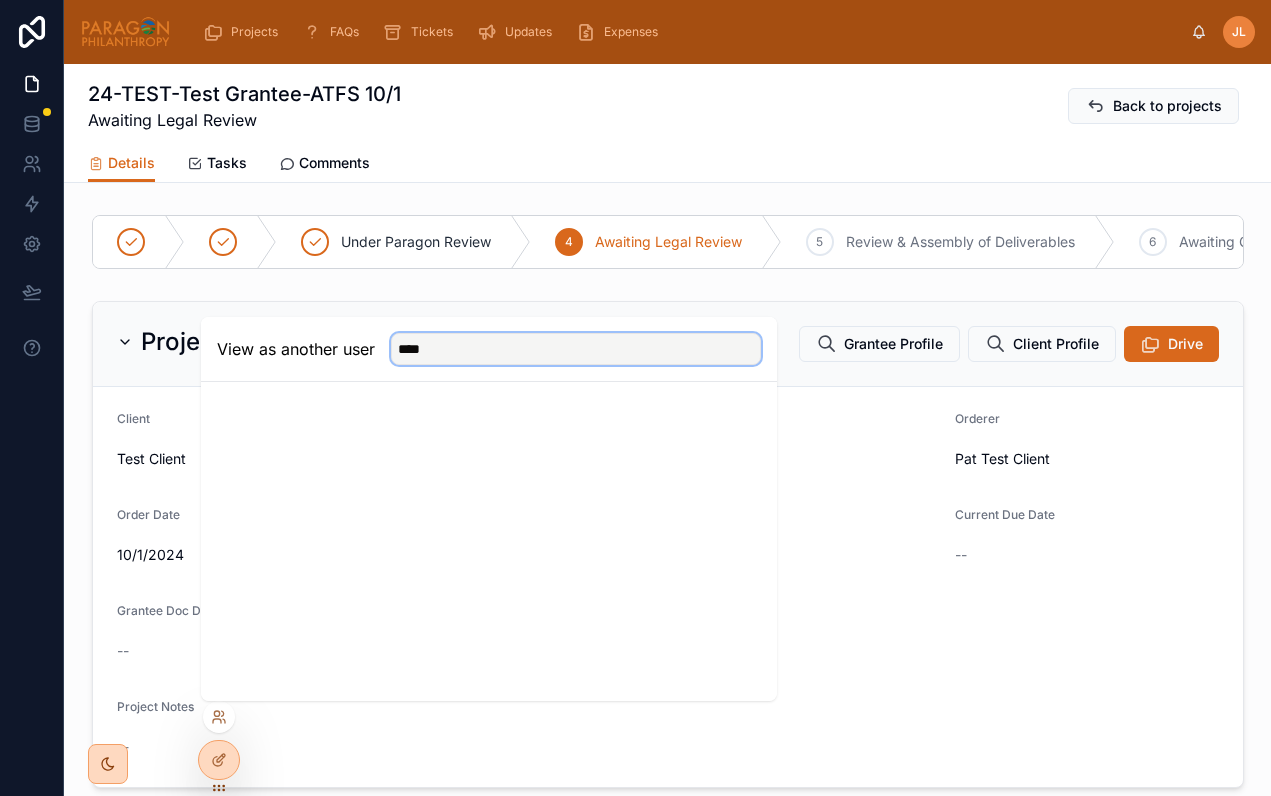 click on "****" at bounding box center (576, 349) 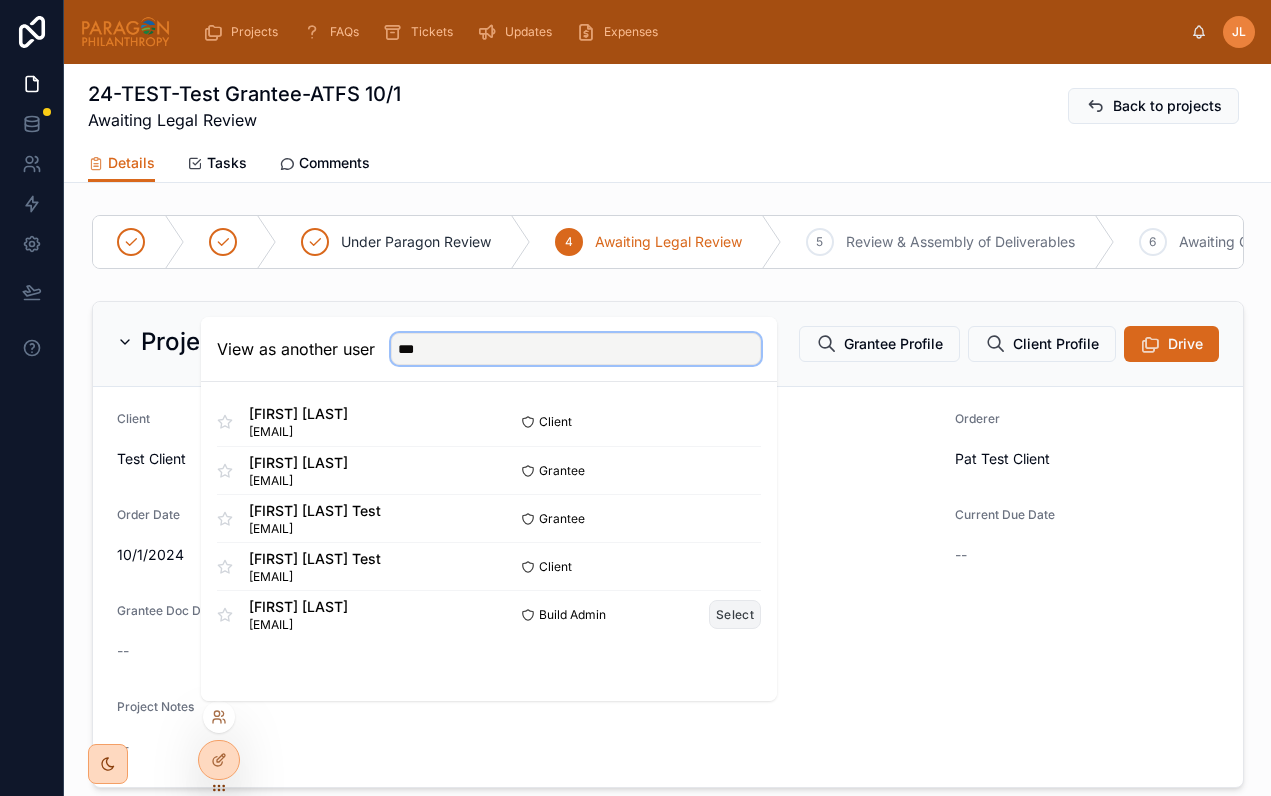 type on "***" 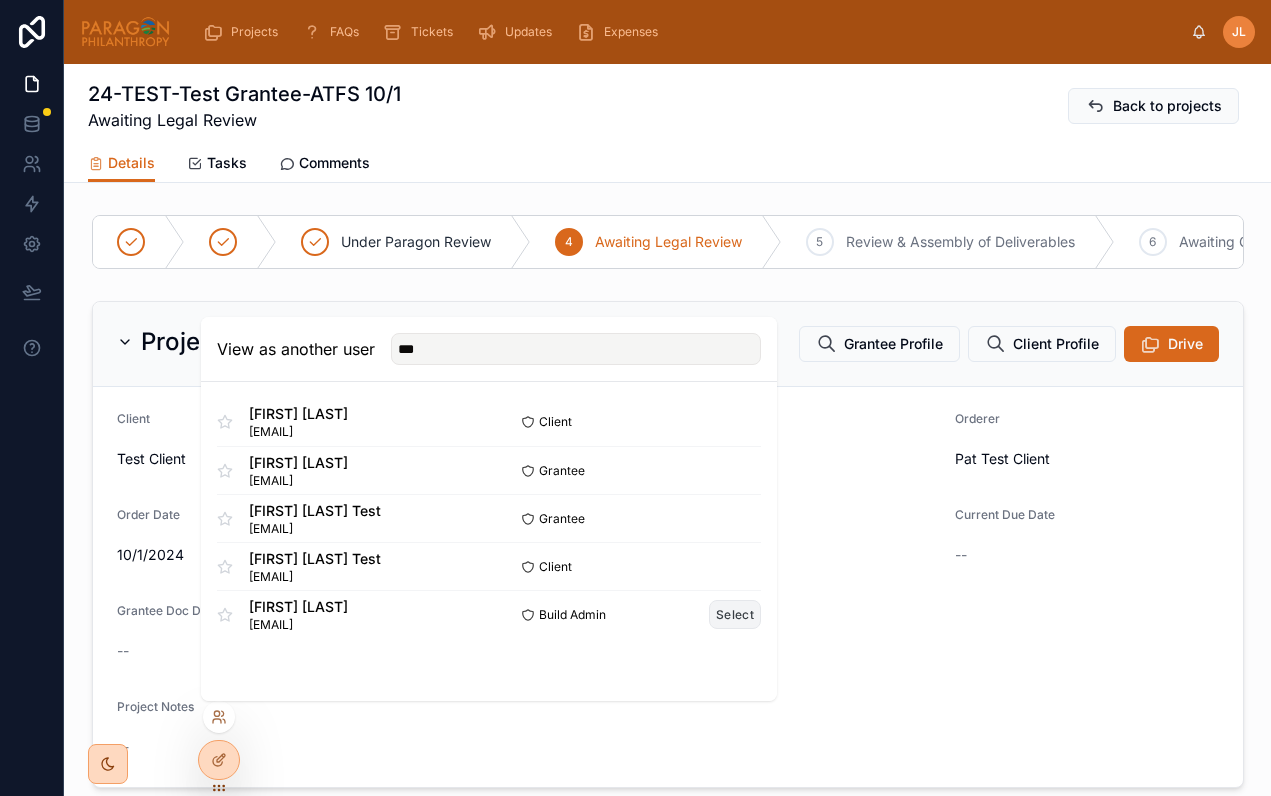 click on "Select" at bounding box center (735, 614) 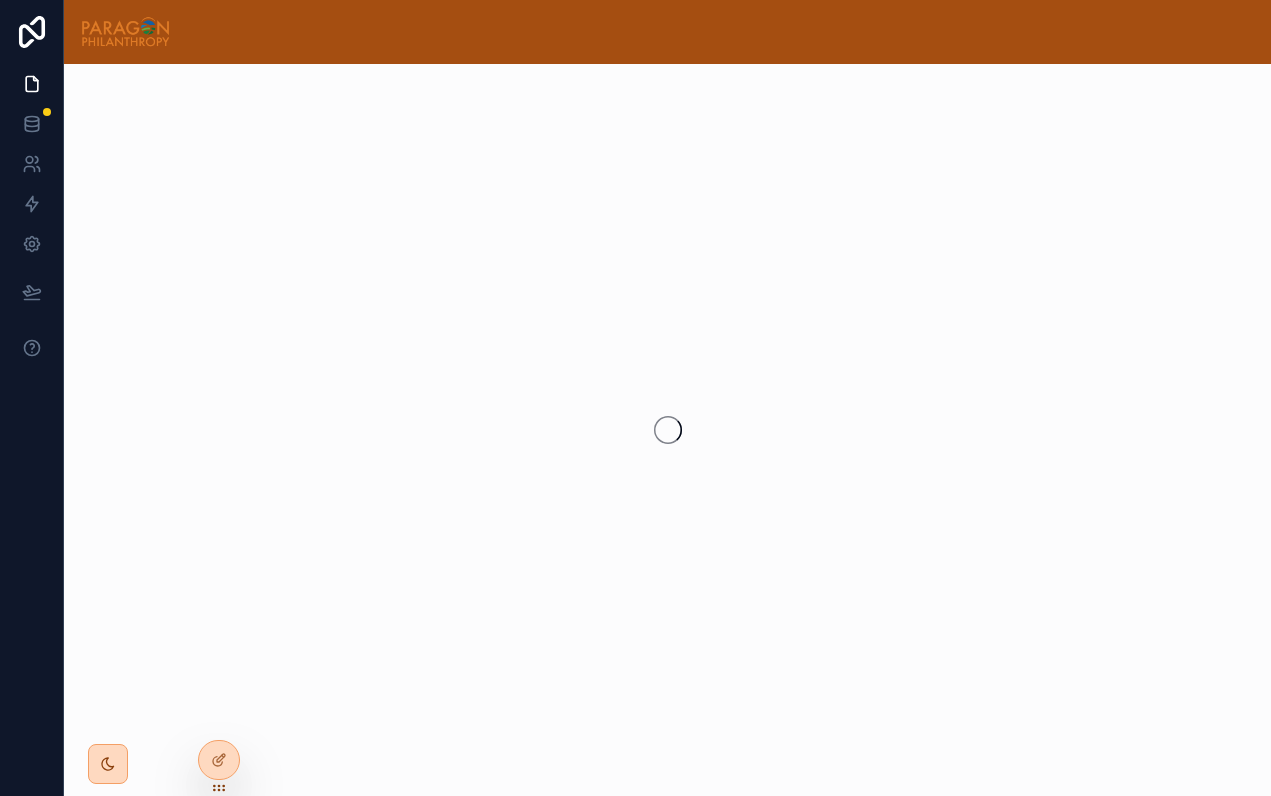 scroll, scrollTop: 0, scrollLeft: 0, axis: both 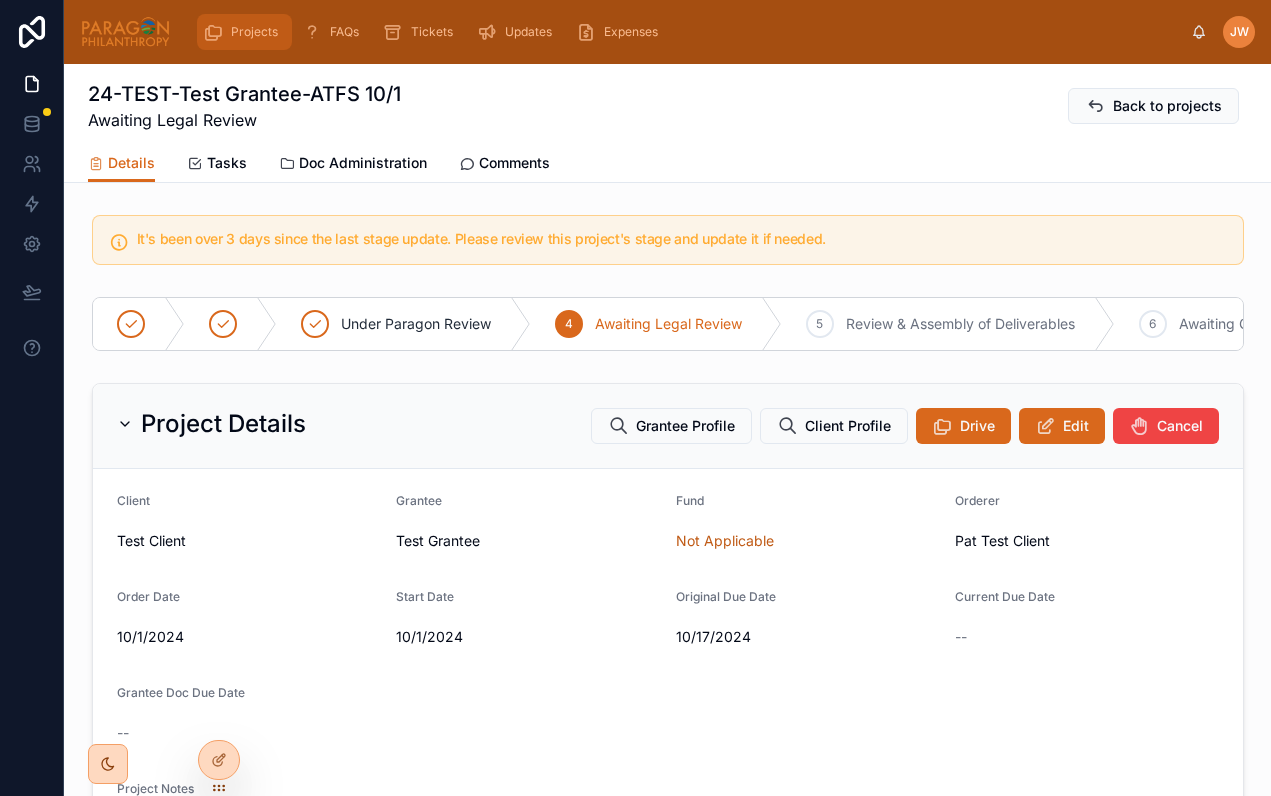 click on "Projects" at bounding box center [244, 32] 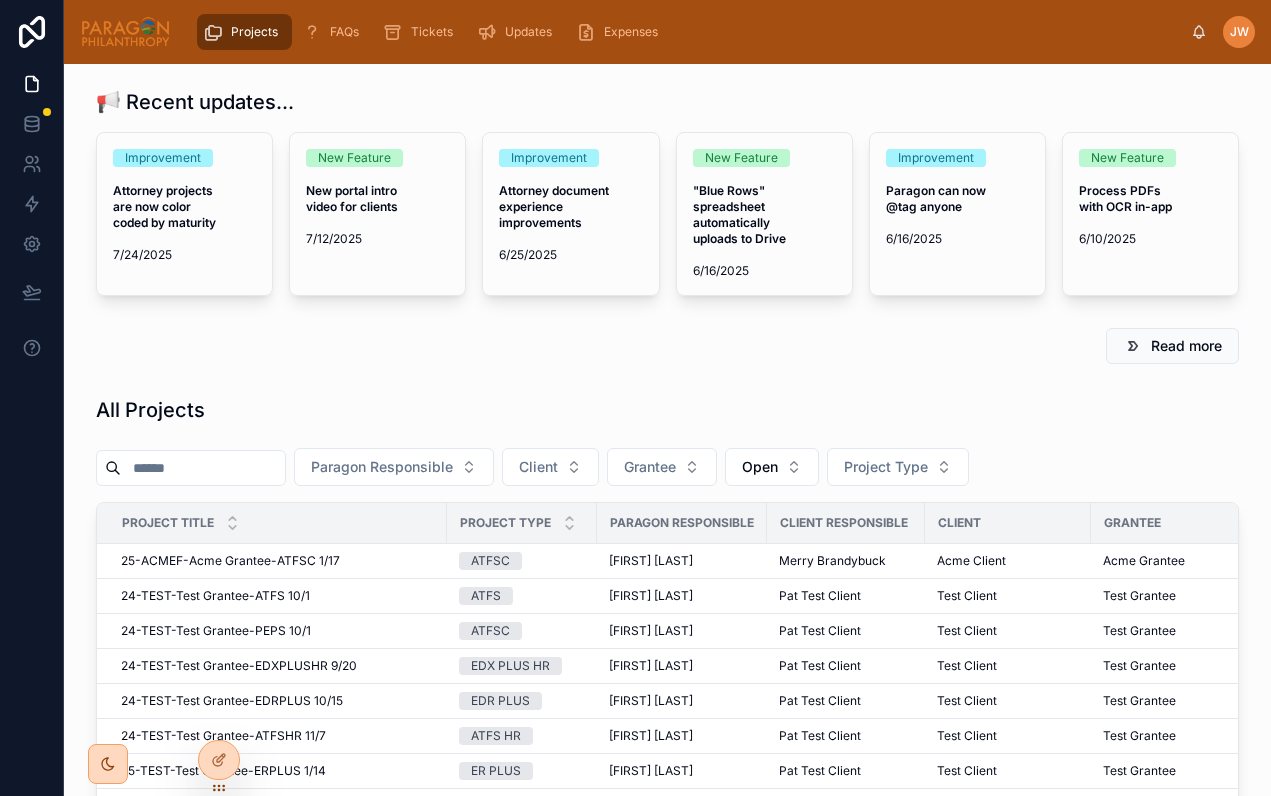 click at bounding box center [203, 468] 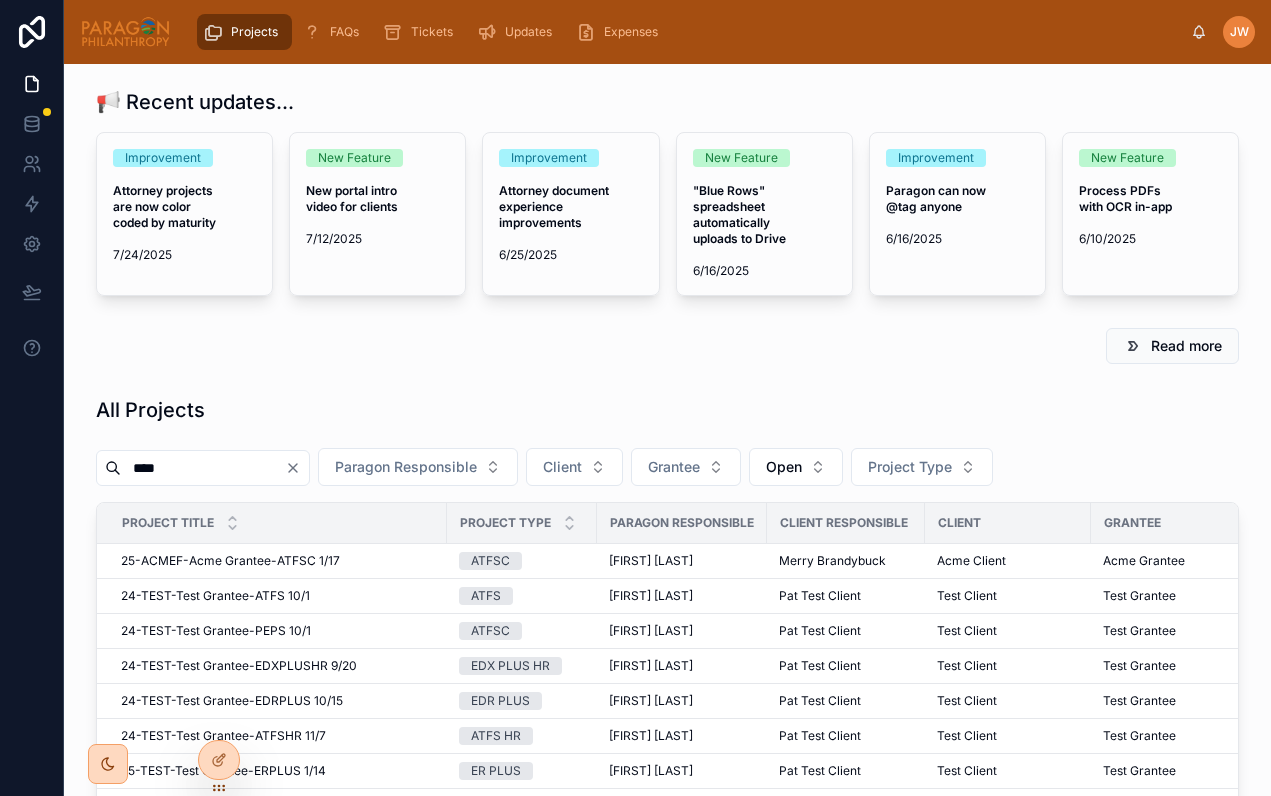 type on "****" 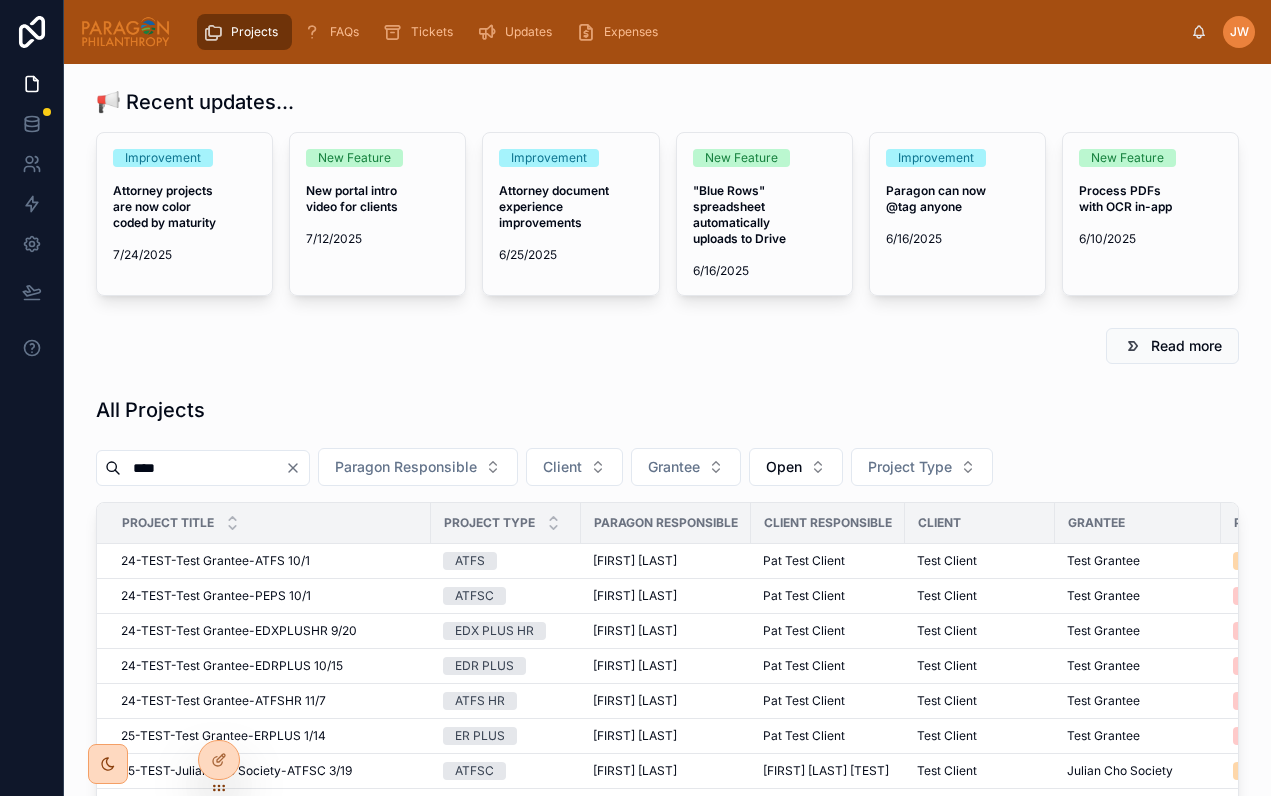 scroll, scrollTop: 173, scrollLeft: 0, axis: vertical 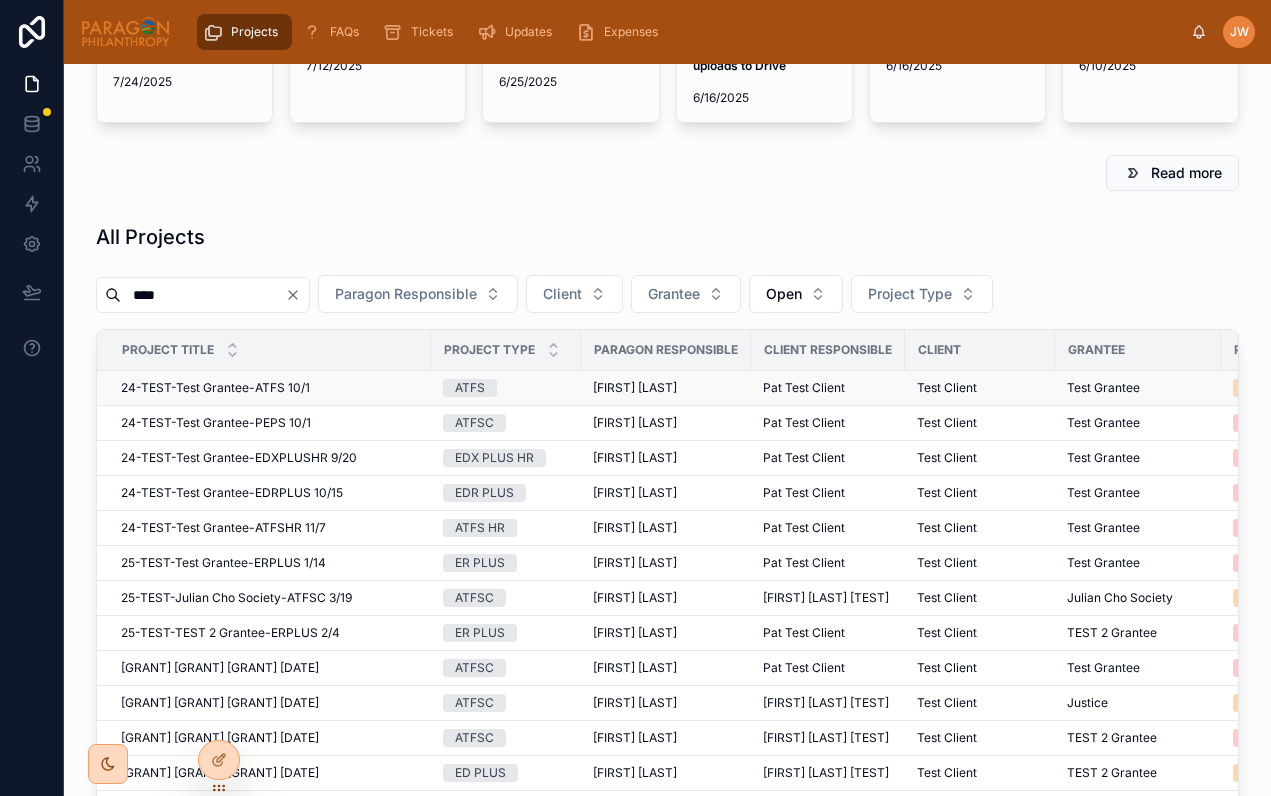 click on "24-TEST-Test Grantee-ATFS 10/1" at bounding box center (215, 388) 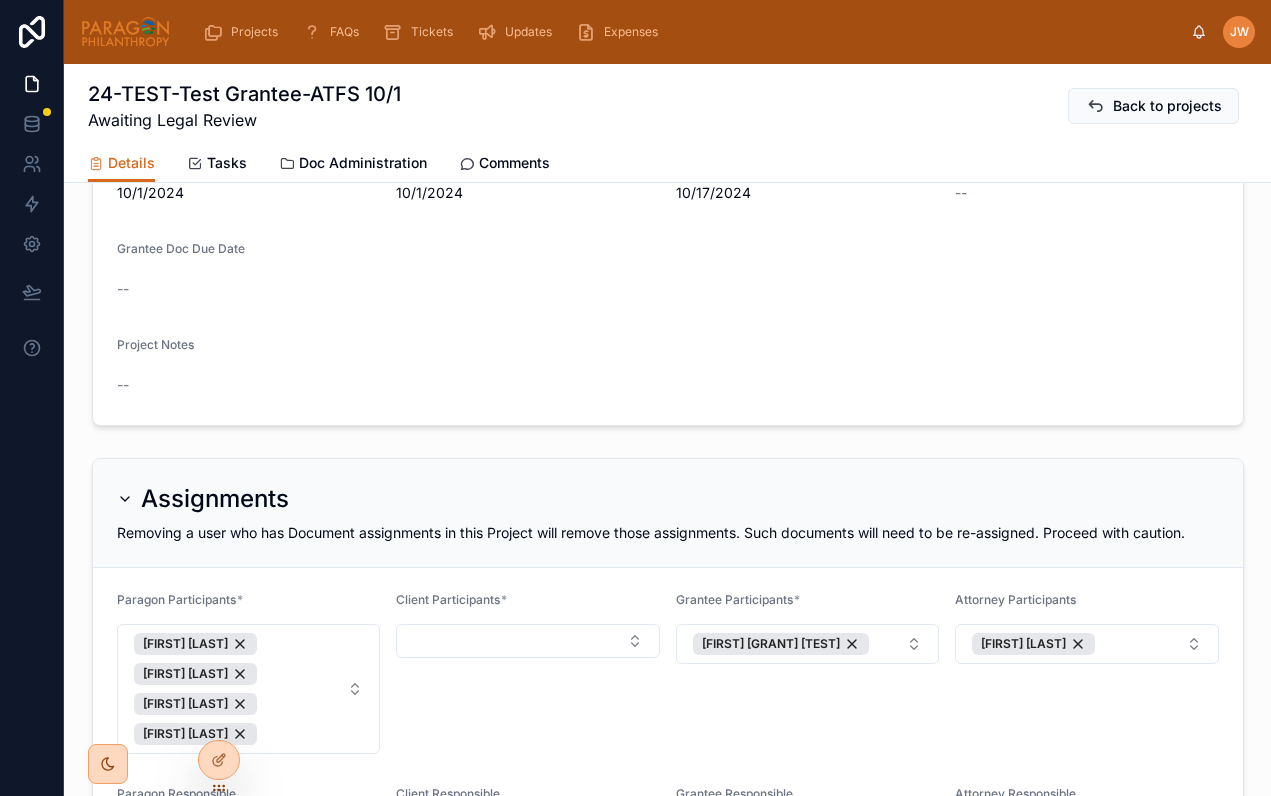 scroll, scrollTop: 0, scrollLeft: 0, axis: both 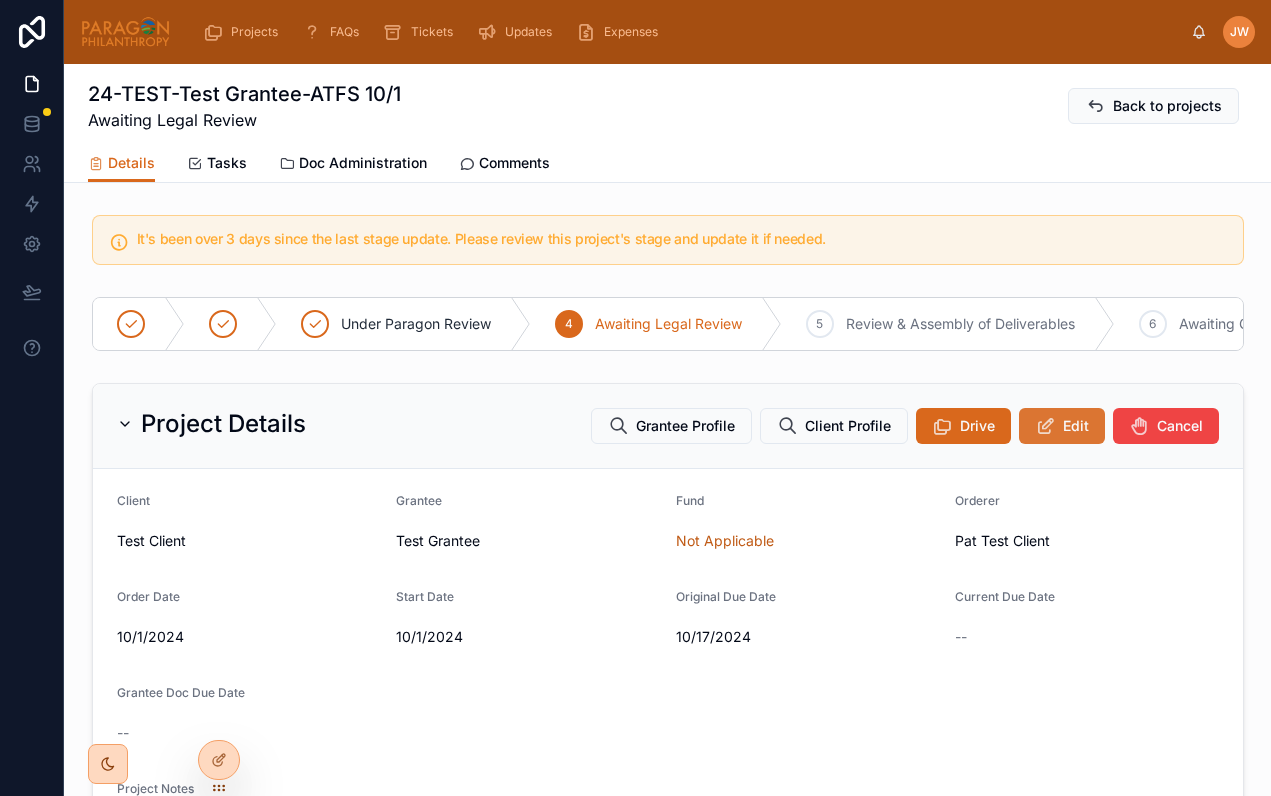 click on "Edit" at bounding box center [1062, 426] 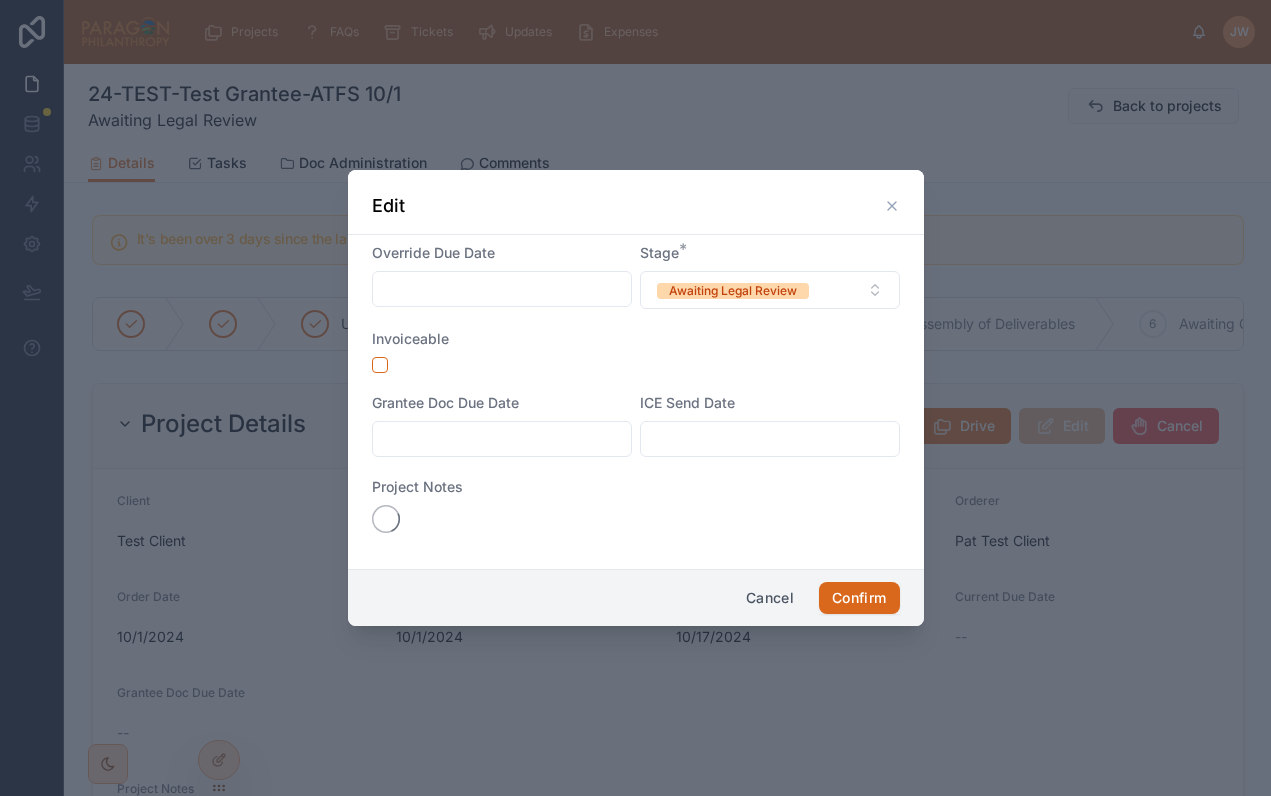 click at bounding box center [635, 398] 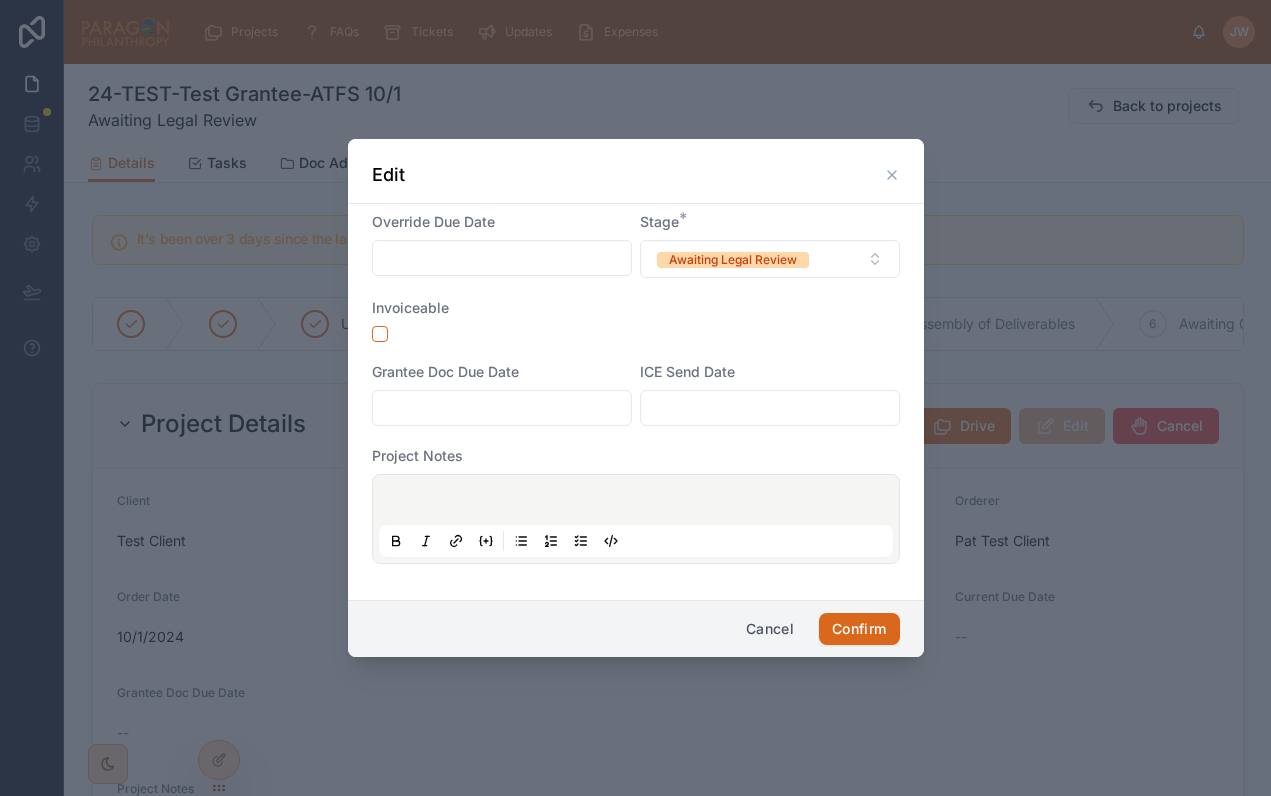 click on "Cancel" at bounding box center (770, 629) 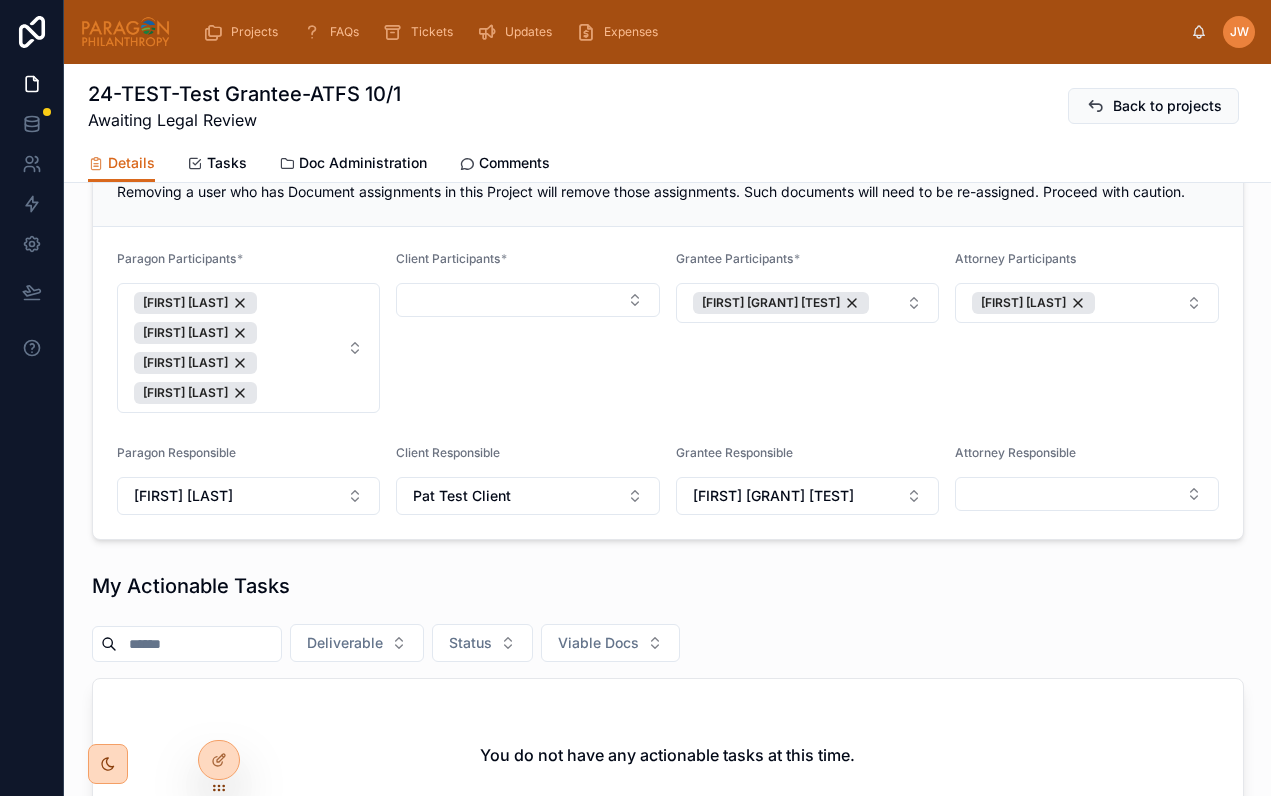 scroll, scrollTop: 771, scrollLeft: 0, axis: vertical 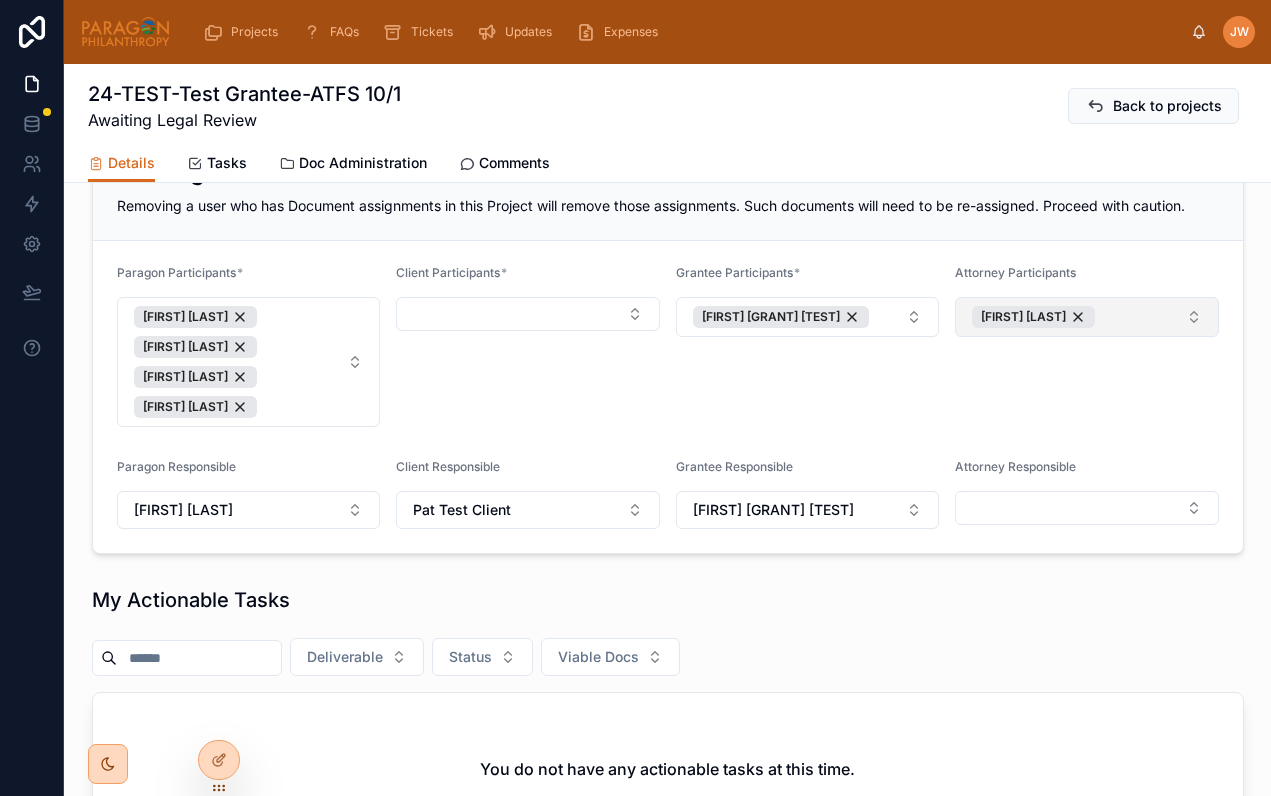 click on "[FIRST] [LAST]" at bounding box center [1087, 317] 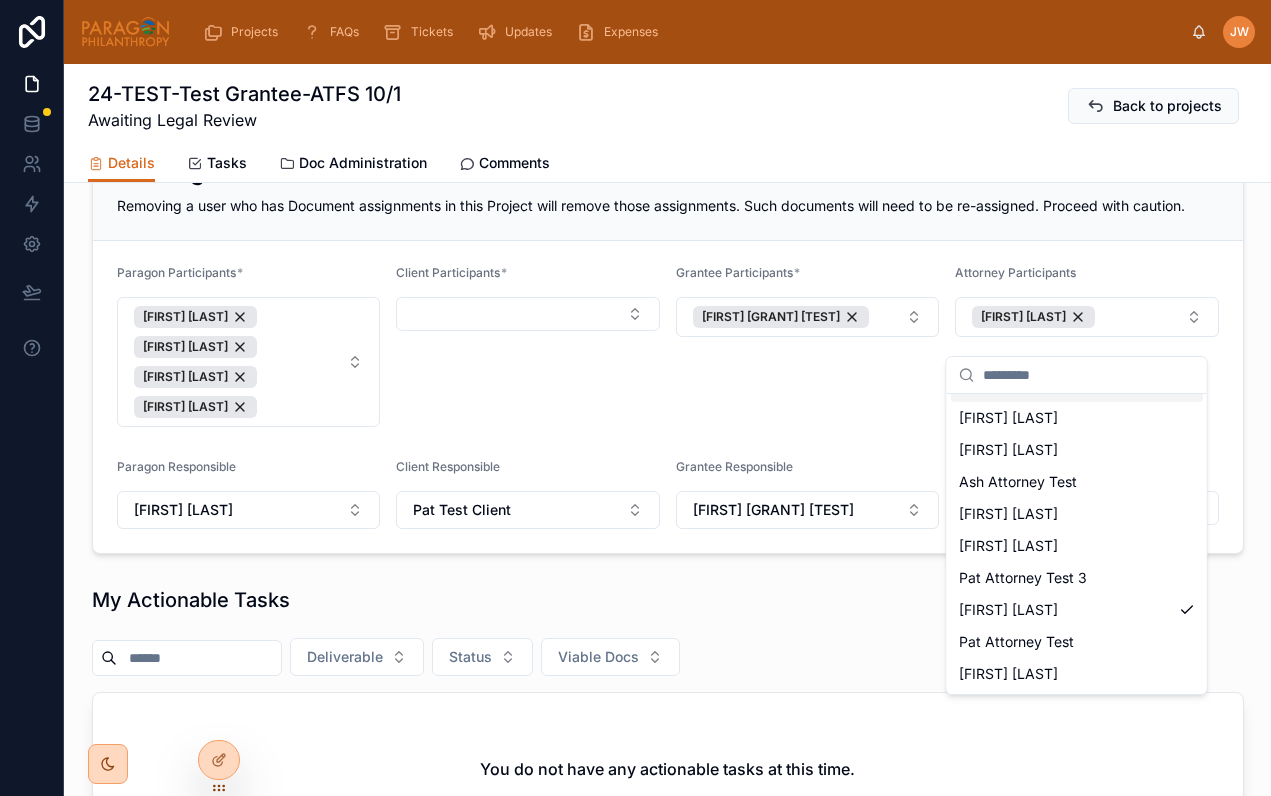 scroll, scrollTop: 0, scrollLeft: 0, axis: both 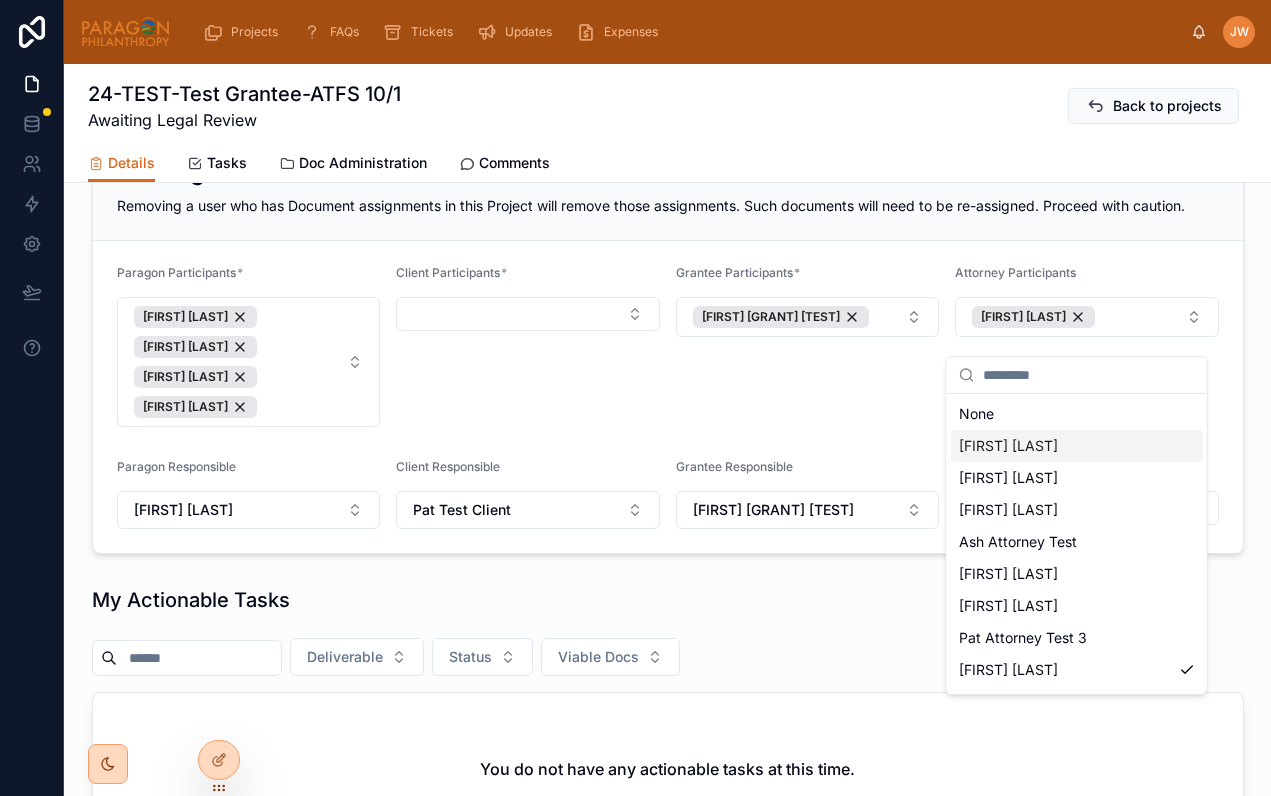 click on "[FIRST] [LAST]" at bounding box center (1008, 446) 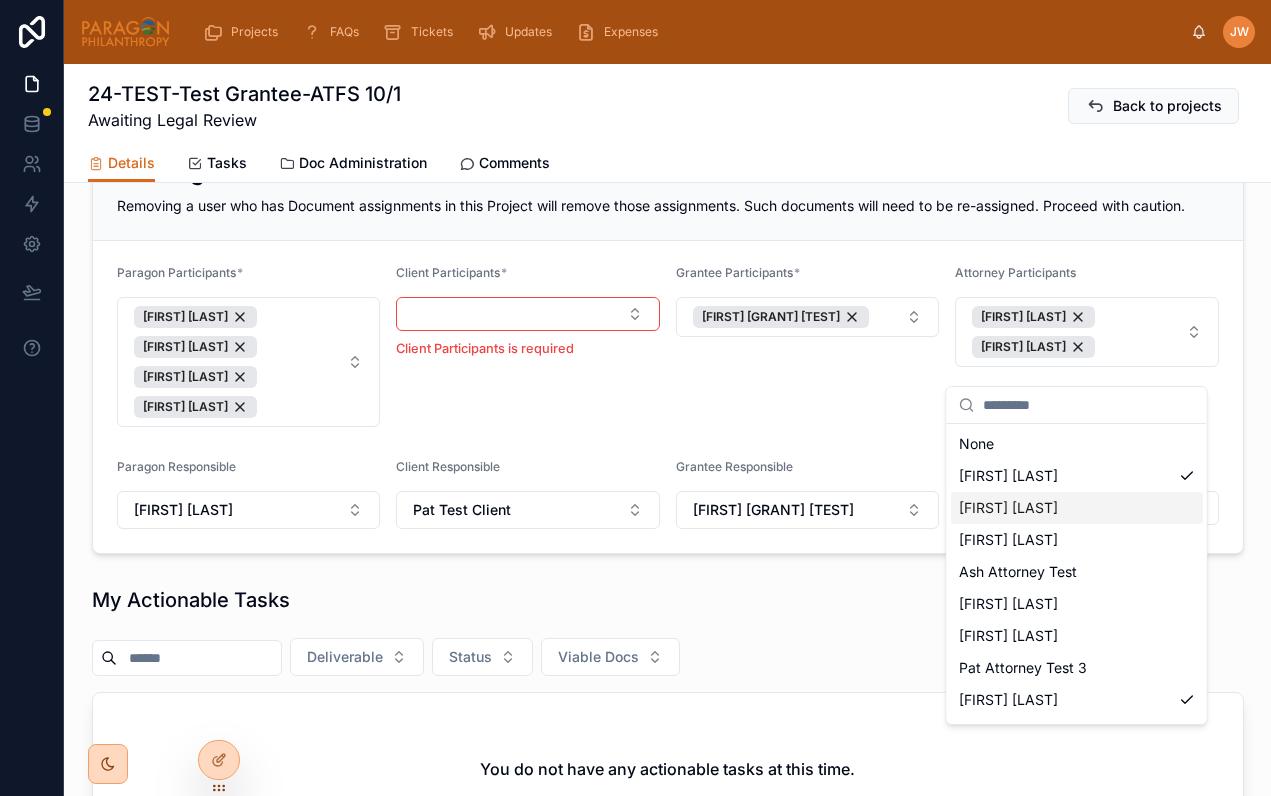 click on "[FIRST] [LAST]" at bounding box center [1008, 508] 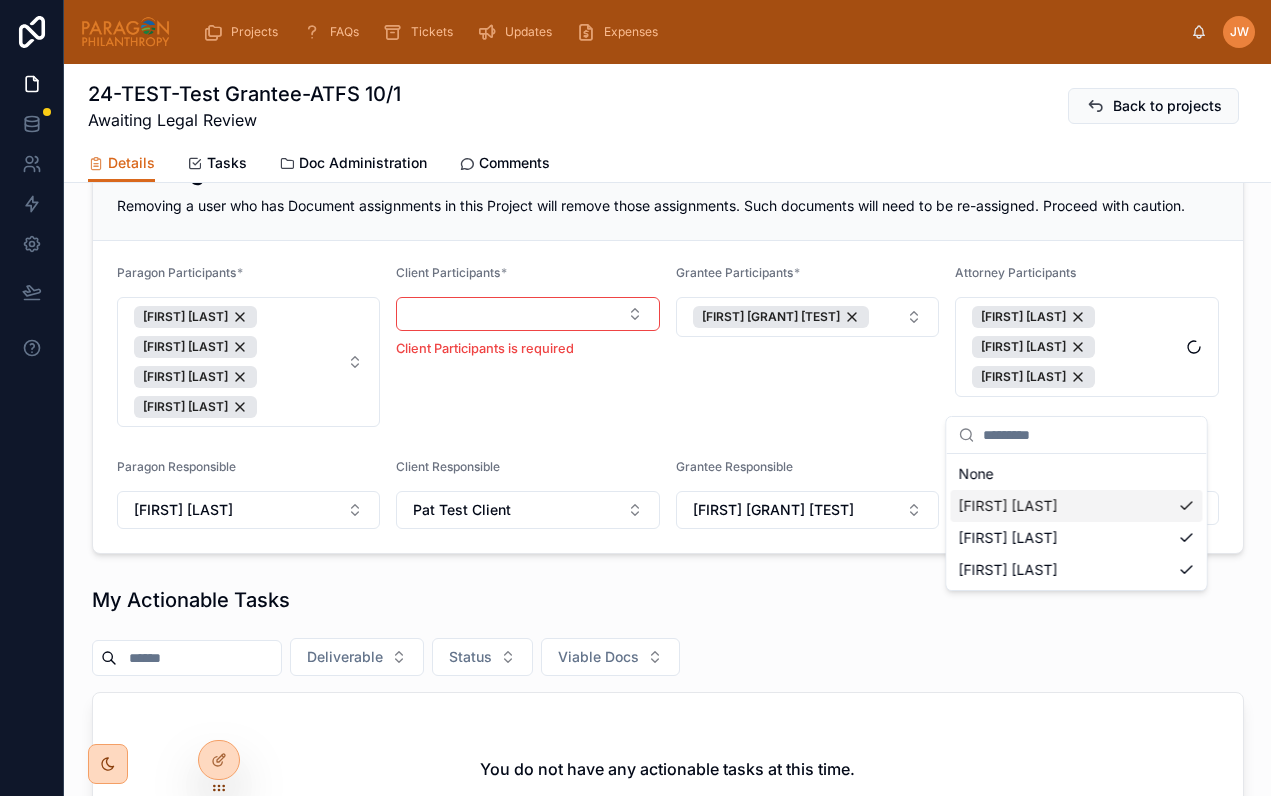 click on "Grantee Participants * [FIRST] [GRANT] [TEST]" at bounding box center (808, 346) 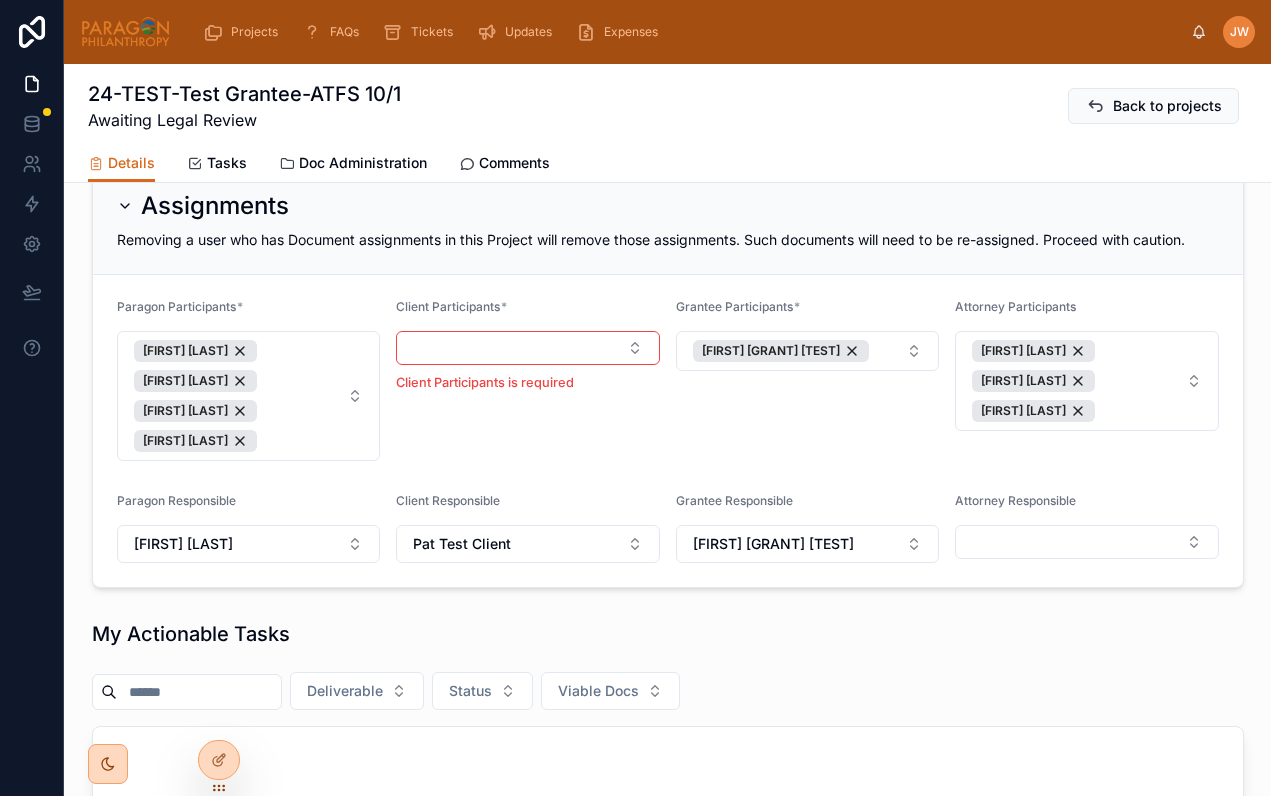 scroll, scrollTop: 685, scrollLeft: 0, axis: vertical 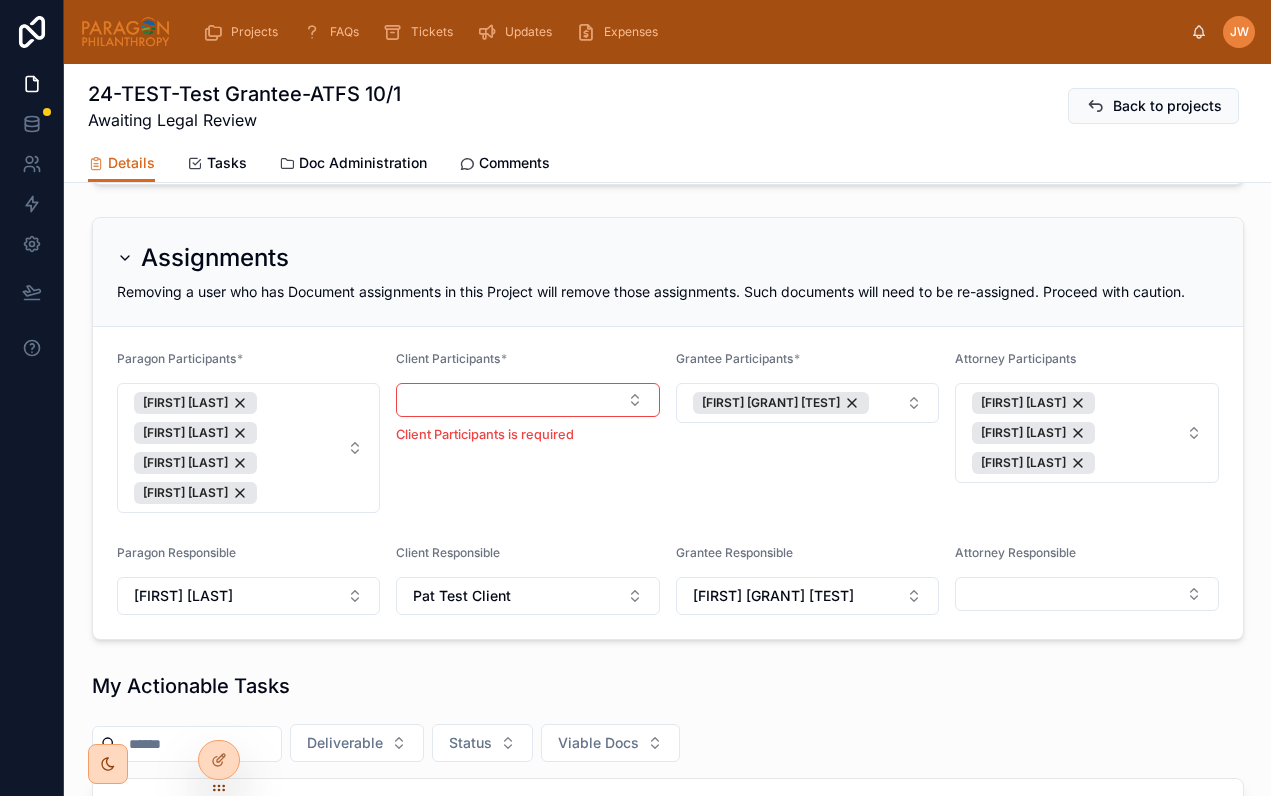 click on "It's been over 3 days since the last stage update. Please review this project's stage and update it if needed. Under Paragon Review 4 Awaiting Legal Review 5 Review & Assembly of Deliverables 6 Awaiting Grant Agreement 7 Final Paragon Review & Project Completion Project Details Grantee Profile Client Profile Drive Edit Cancel Client Test Client Grantee Test Grantee Fund Not Applicable Orderer [FIRST] [LAST] Client [DATE] [DATE] Original Due Date [DATE] Current Due Date -- Grantee Doc Due Date -- Project Notes -- Assignments Removing a user who has Document assignments in this Project will remove those assignments. Such documents will need to be re-assigned. Proceed with caution. Paragon Participants * [FIRST] [LAST] [FIRST] [LAST] [FIRST] [LAST] [FIRST] [LAST] Client Participants * Client Participants is required Grantee Participants * [FIRST] [GRANT] [TEST] Attorney Participants [FIRST] [LAST] [FIRST] [LAST] [FIRST] [LAST] Paragon Responsible [FIRST] [LAST] [FIRST] [TEST] Client 0" at bounding box center [667, 607] 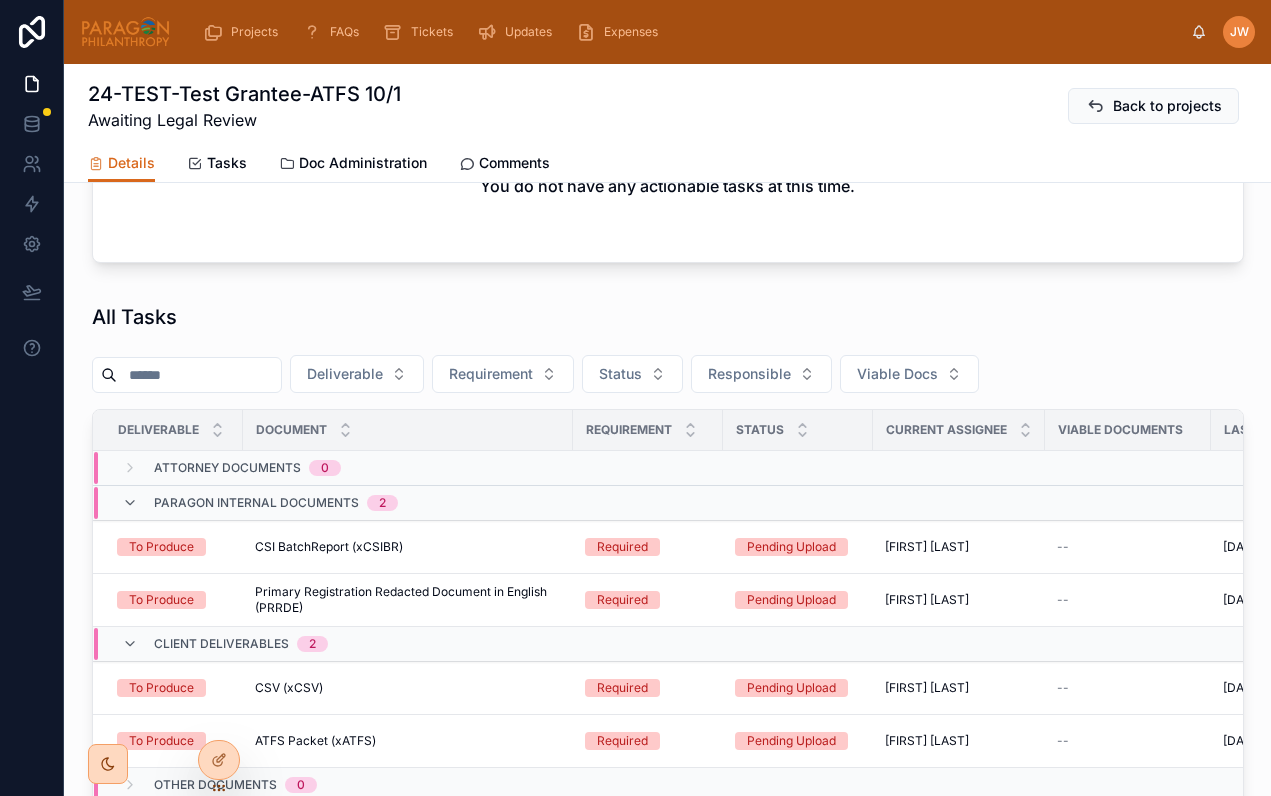 scroll, scrollTop: 1045, scrollLeft: 0, axis: vertical 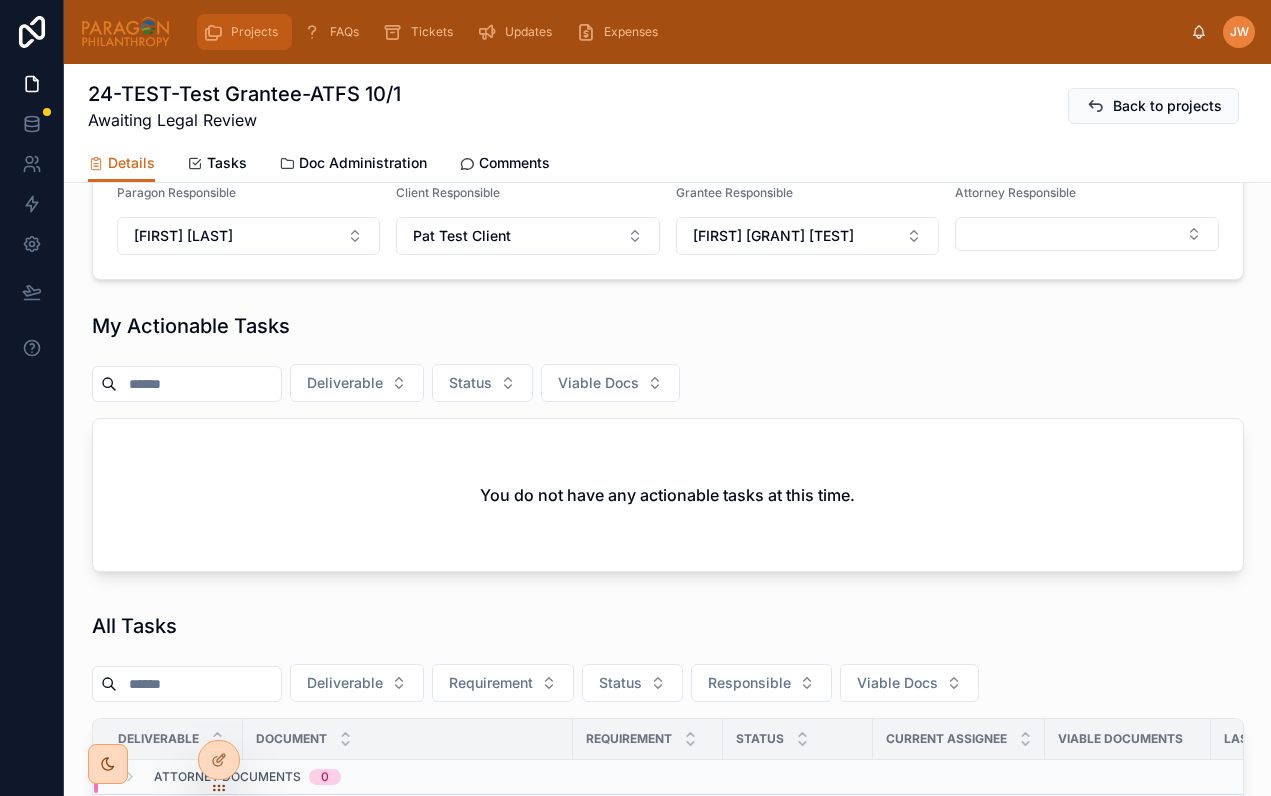 click on "Projects" at bounding box center [254, 32] 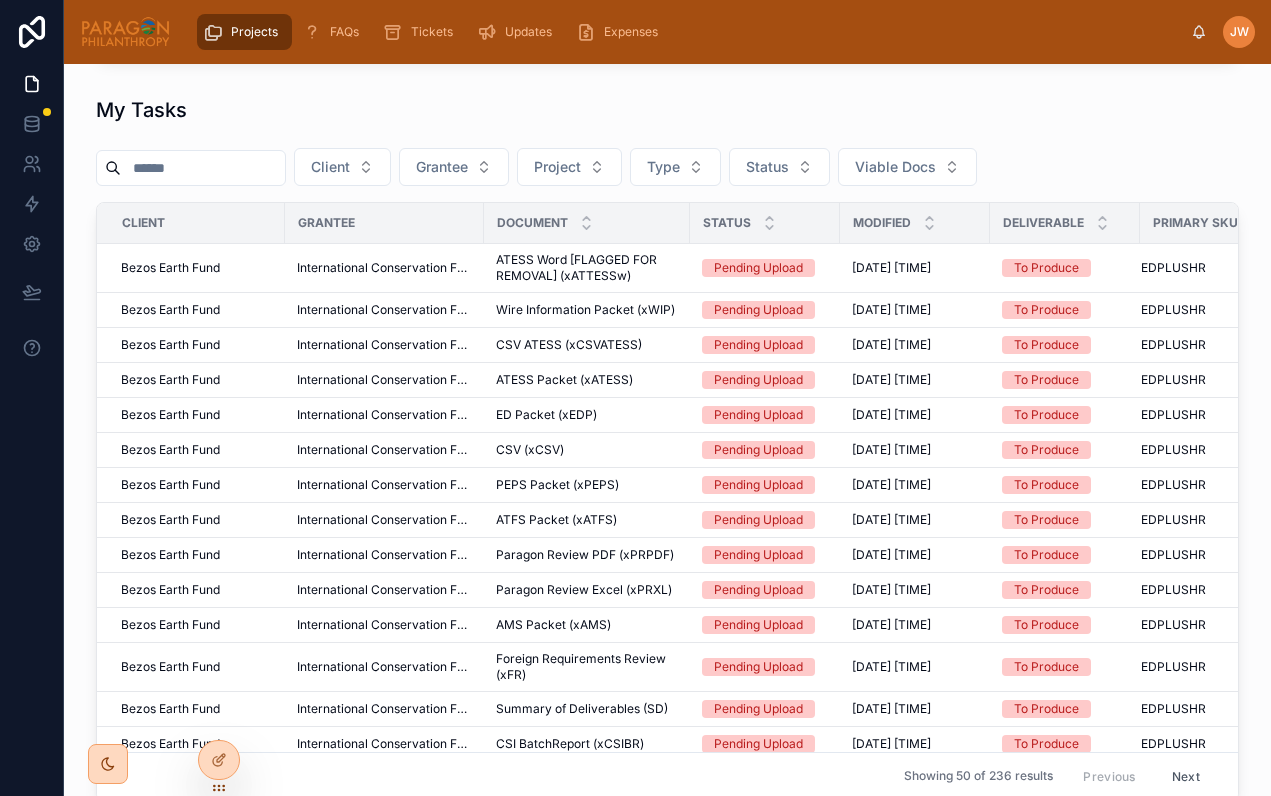 click on "Projects" at bounding box center (244, 32) 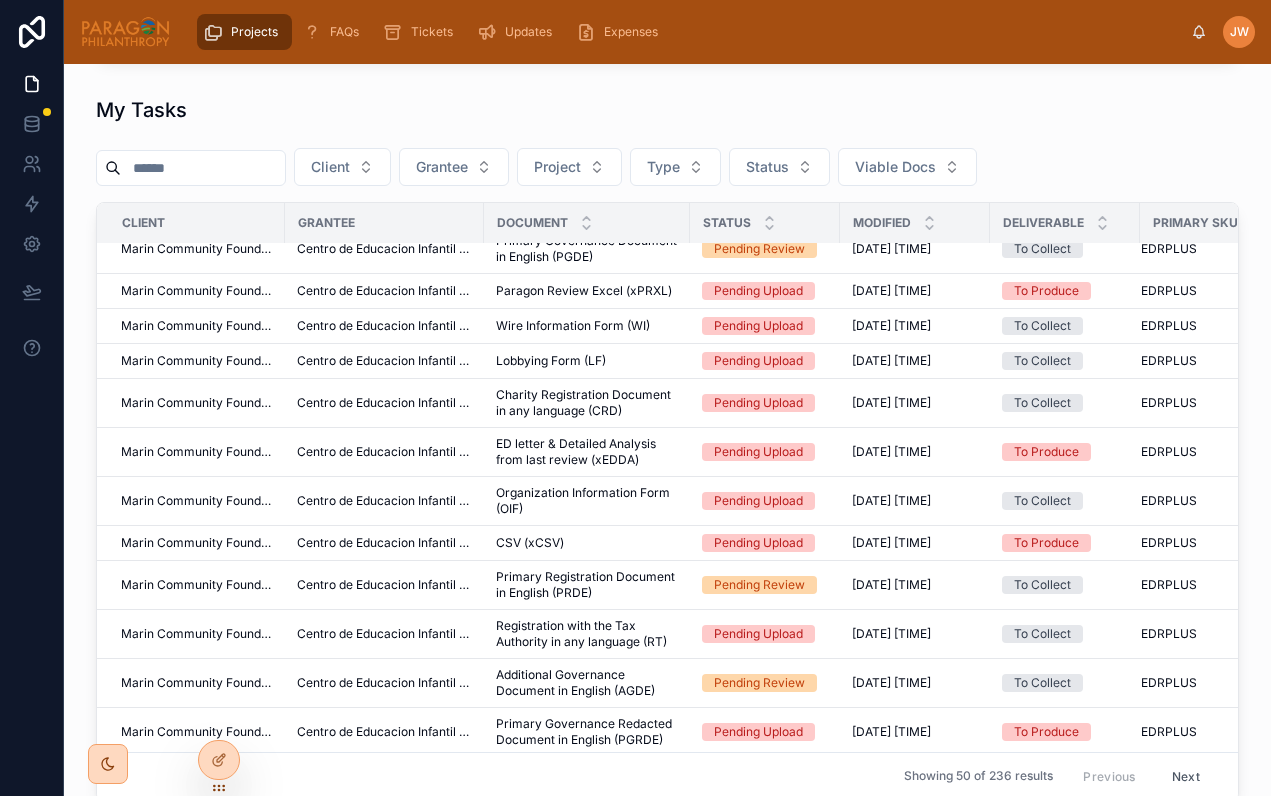 scroll, scrollTop: 1028, scrollLeft: 0, axis: vertical 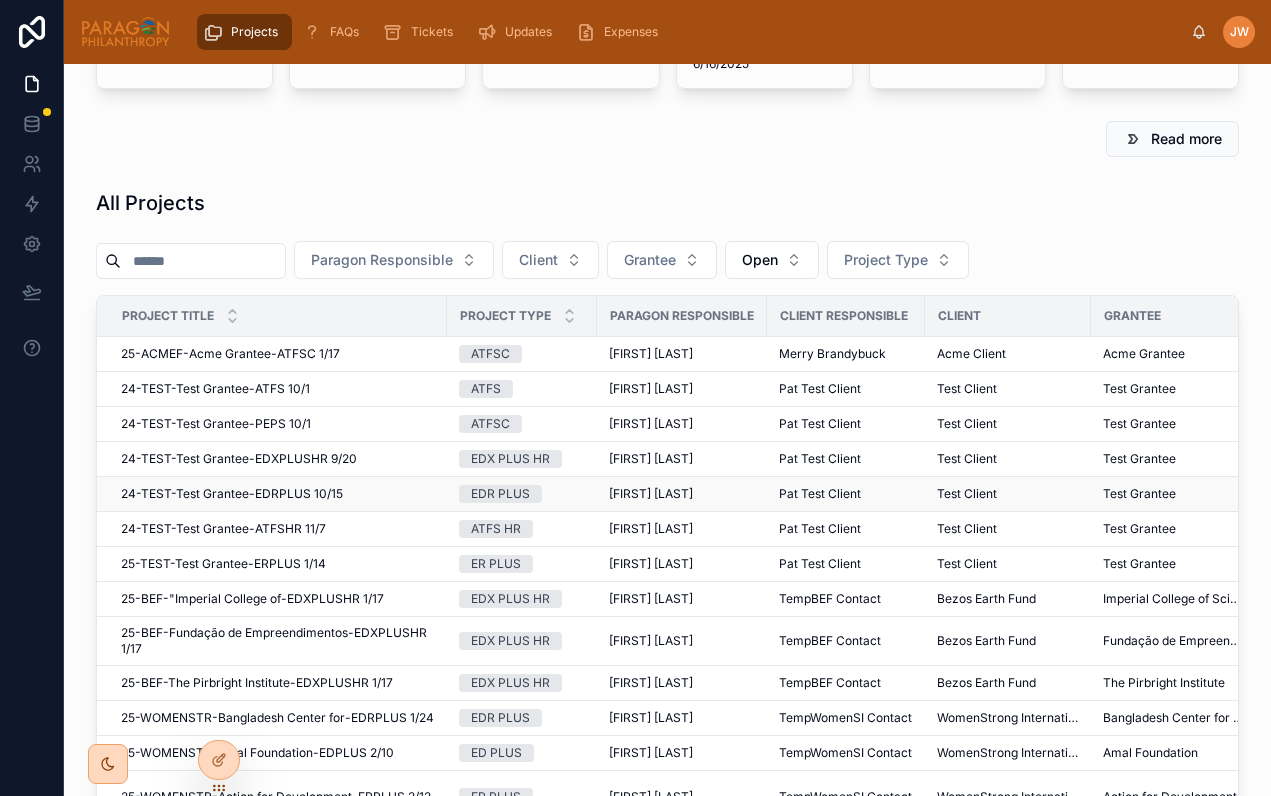 click on "EDR PLUS" at bounding box center [500, 494] 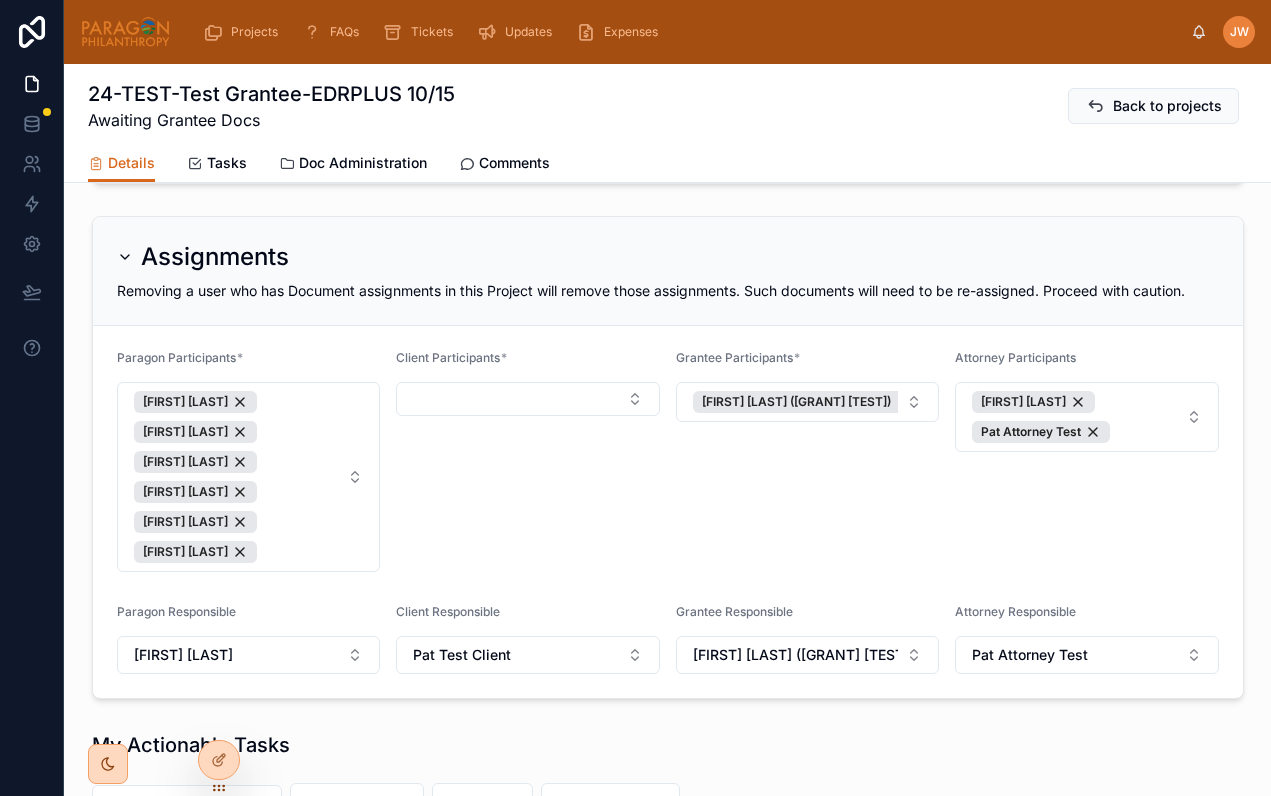 scroll, scrollTop: 817, scrollLeft: 0, axis: vertical 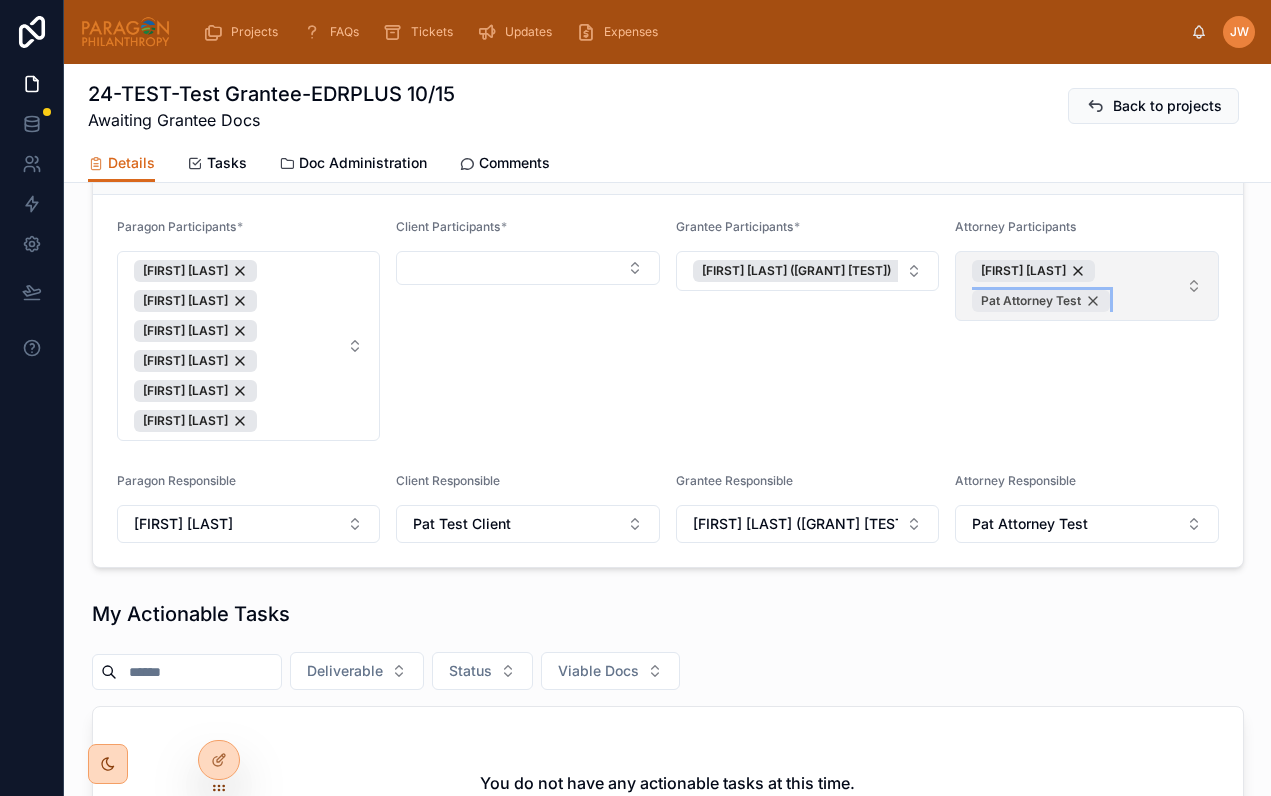 click on "Pat Attorney Test" at bounding box center [1041, 301] 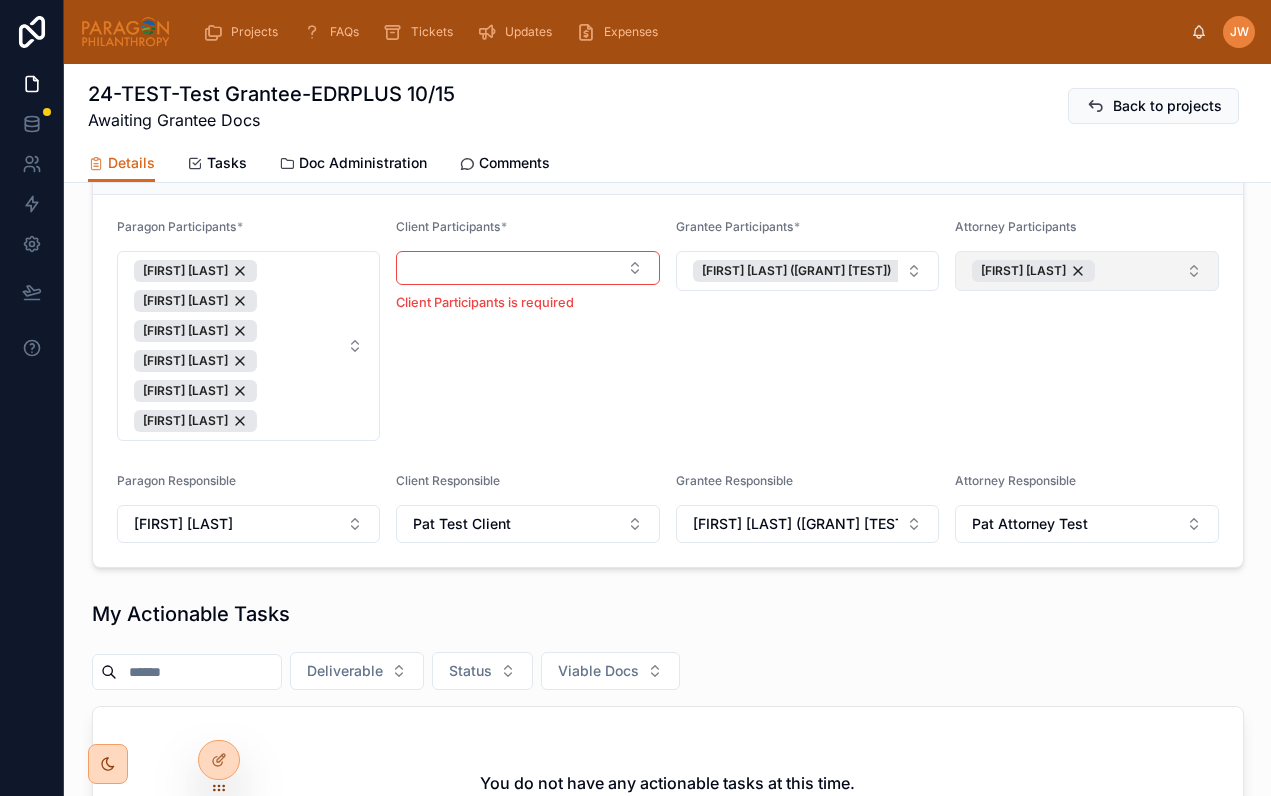 click on "[FIRST] [LAST]" at bounding box center (1087, 271) 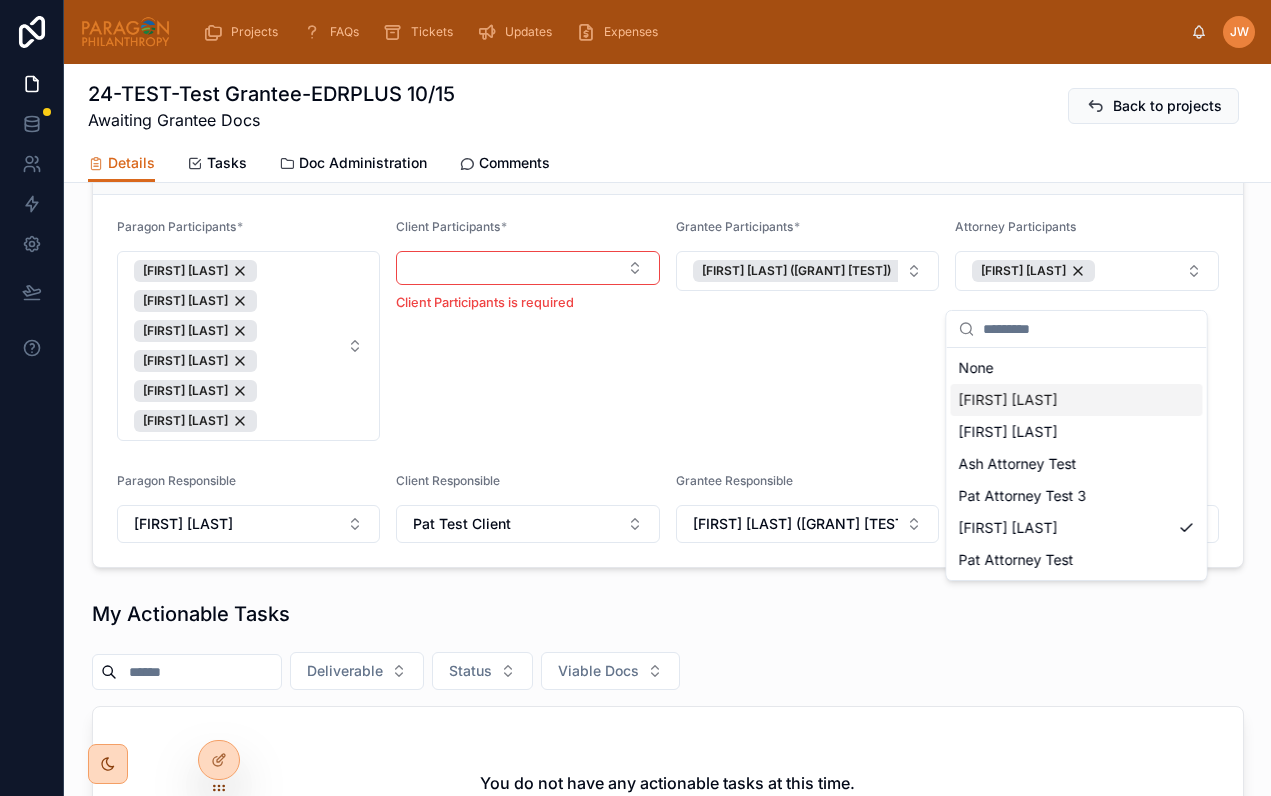 click on "[FIRST] [LAST]" at bounding box center [1008, 400] 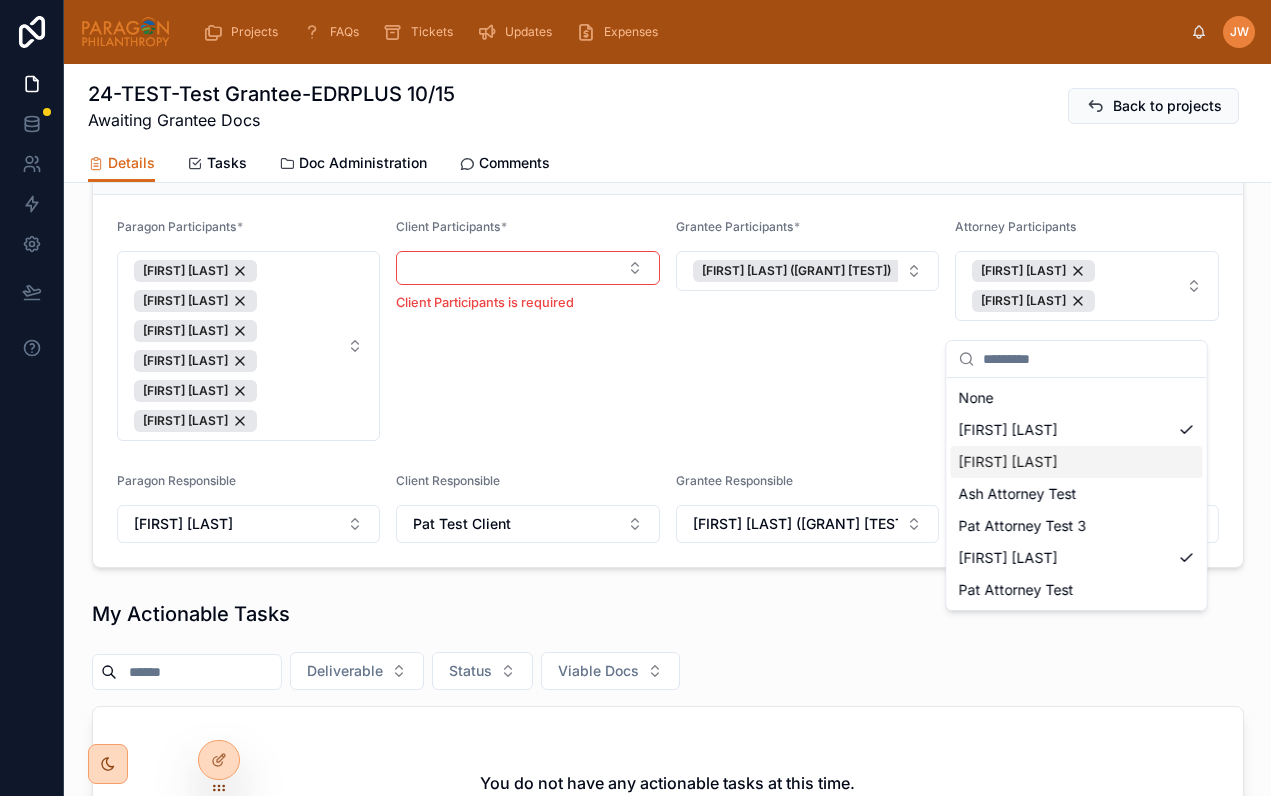 click on "[FIRST] [LAST]" at bounding box center [1008, 462] 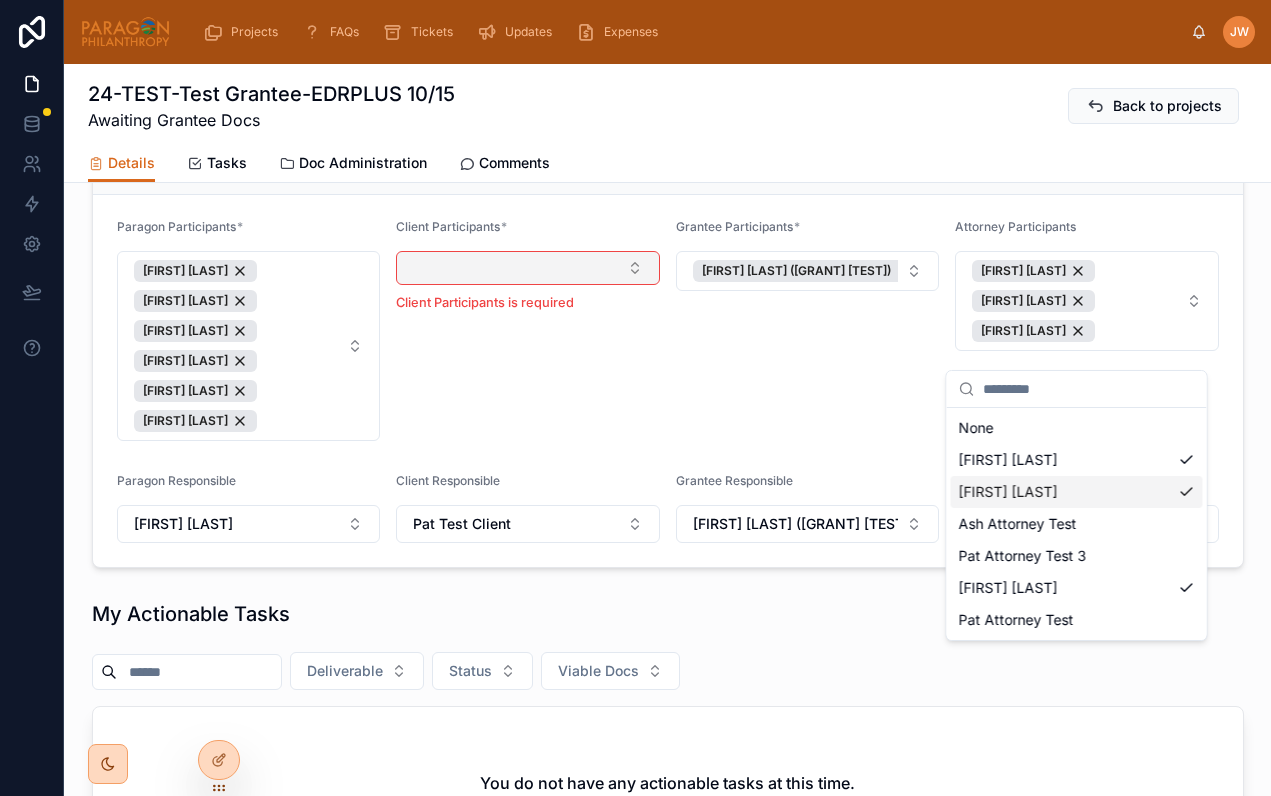 click at bounding box center [528, 268] 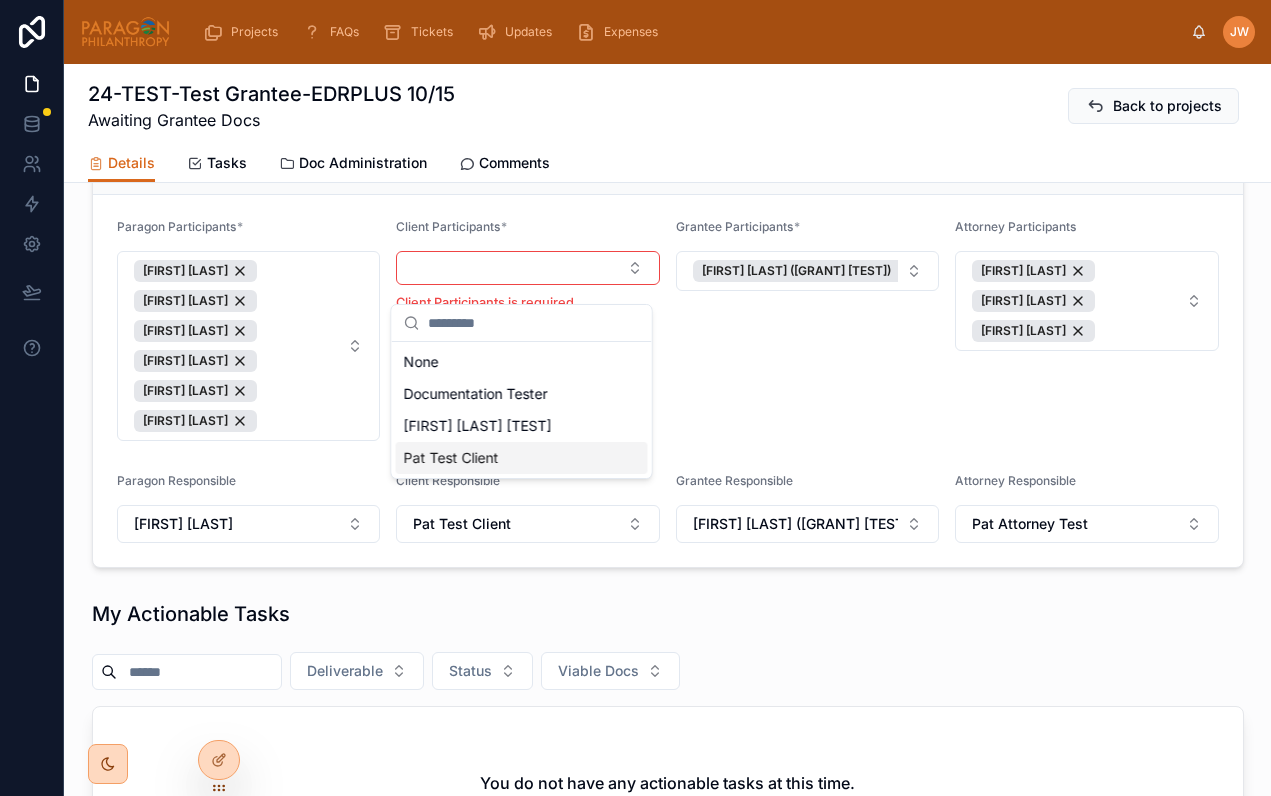 drag, startPoint x: 497, startPoint y: 451, endPoint x: 755, endPoint y: 415, distance: 260.4995 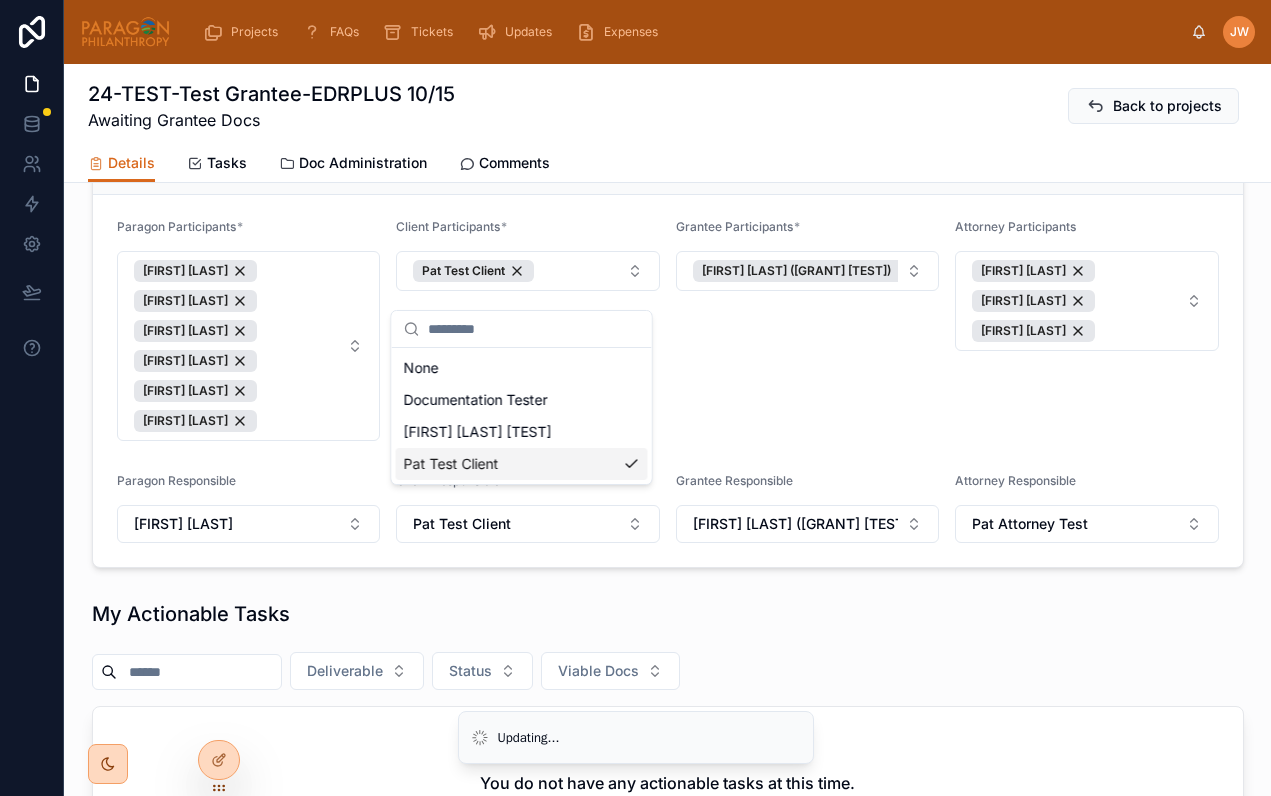 click on "Grantee Participants * [FIRST] [LAST] ([GRANT] [TEST])" at bounding box center (808, 330) 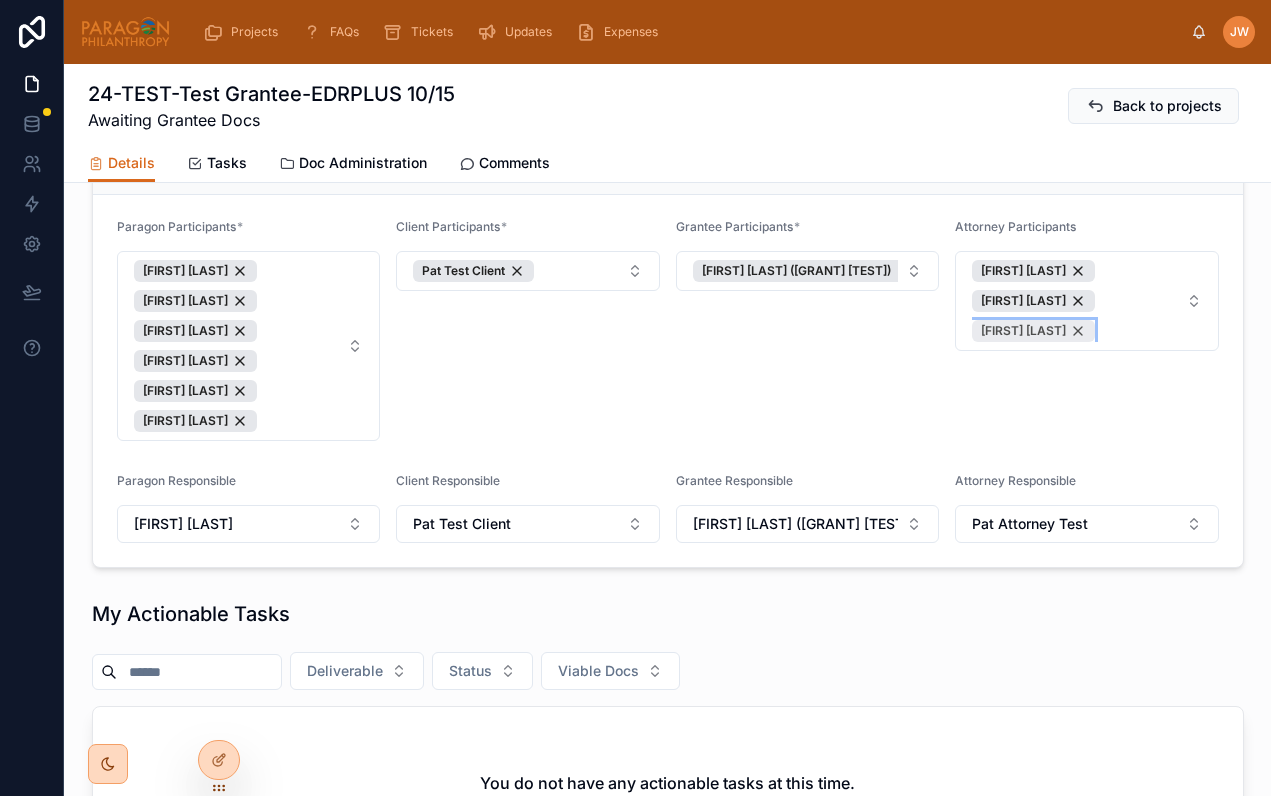 click on "[FIRST] [LAST]" at bounding box center (1033, 331) 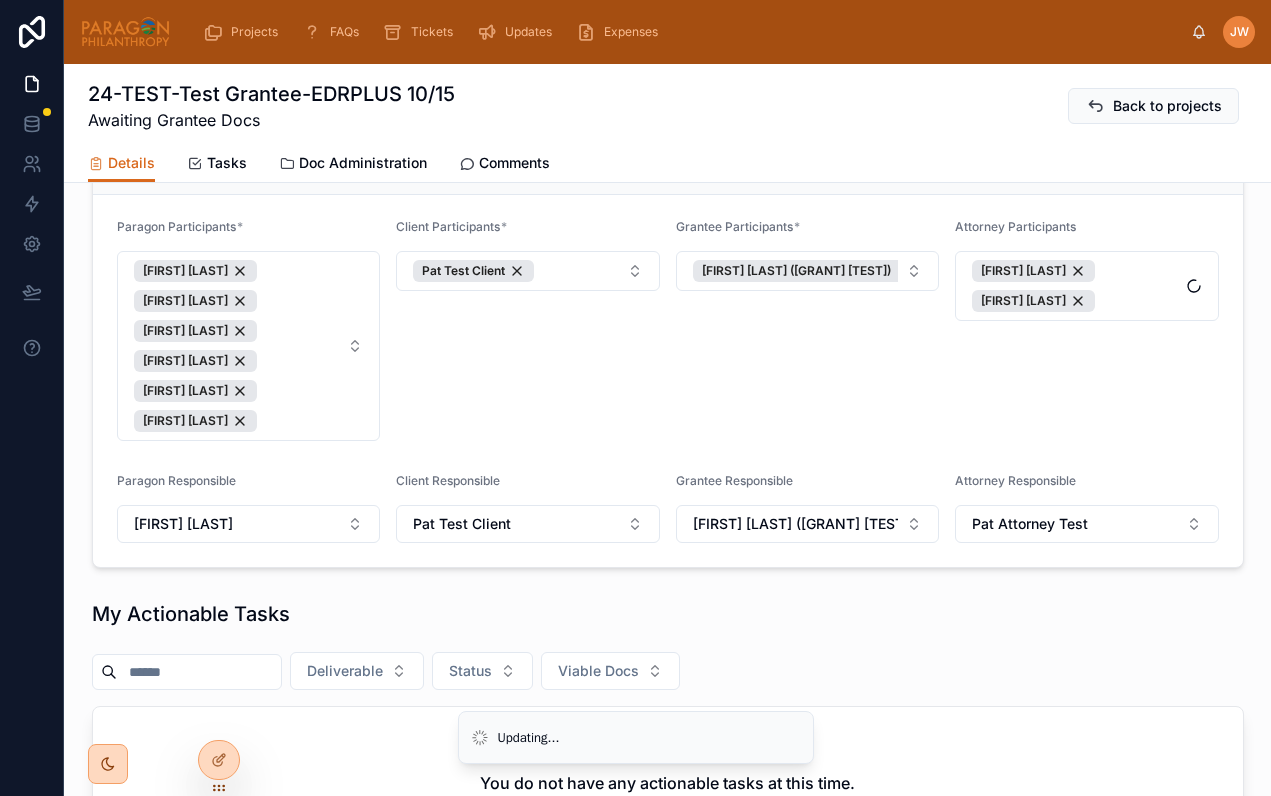 click on "Grantee Participants * [FIRST] [LAST] ([GRANT] [TEST])" at bounding box center [808, 330] 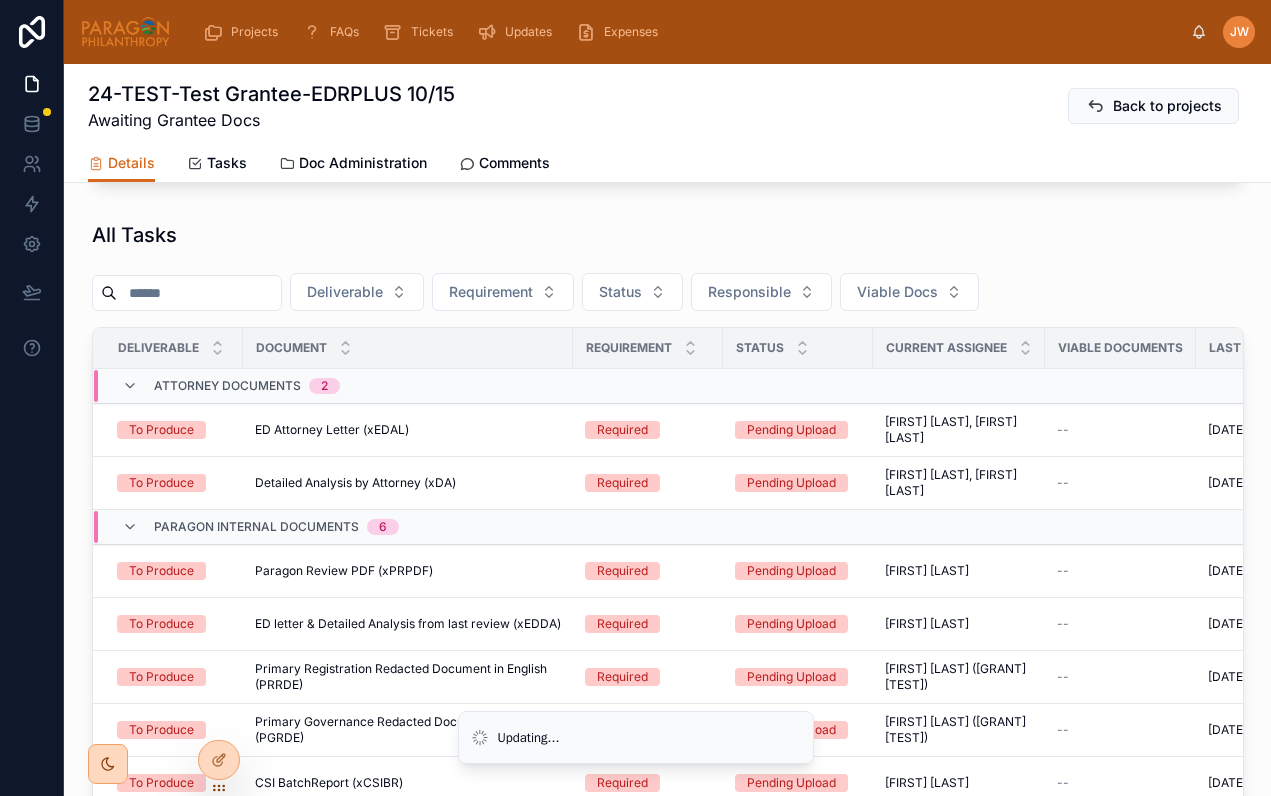 scroll, scrollTop: 1499, scrollLeft: 0, axis: vertical 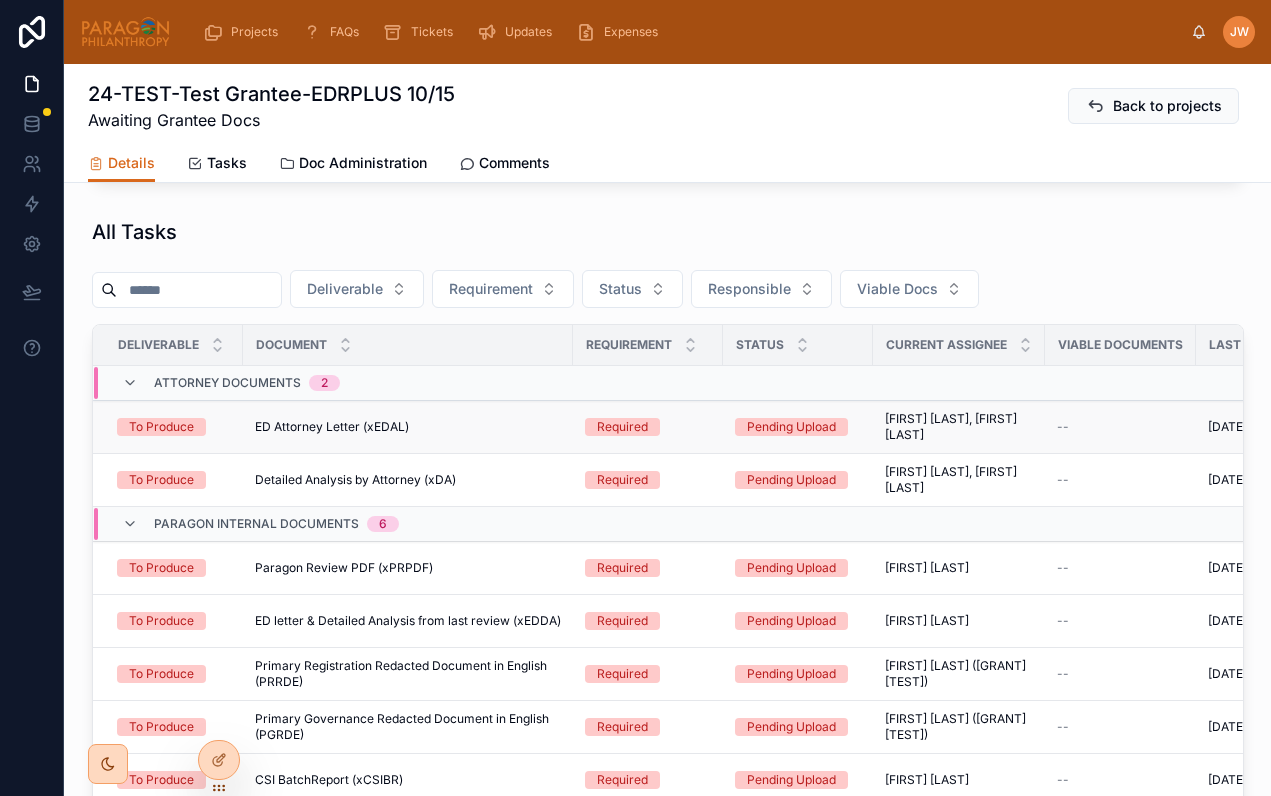 click on "ED Attorney Letter (xEDAL) ED Attorney Letter (xEDAL)" at bounding box center [408, 427] 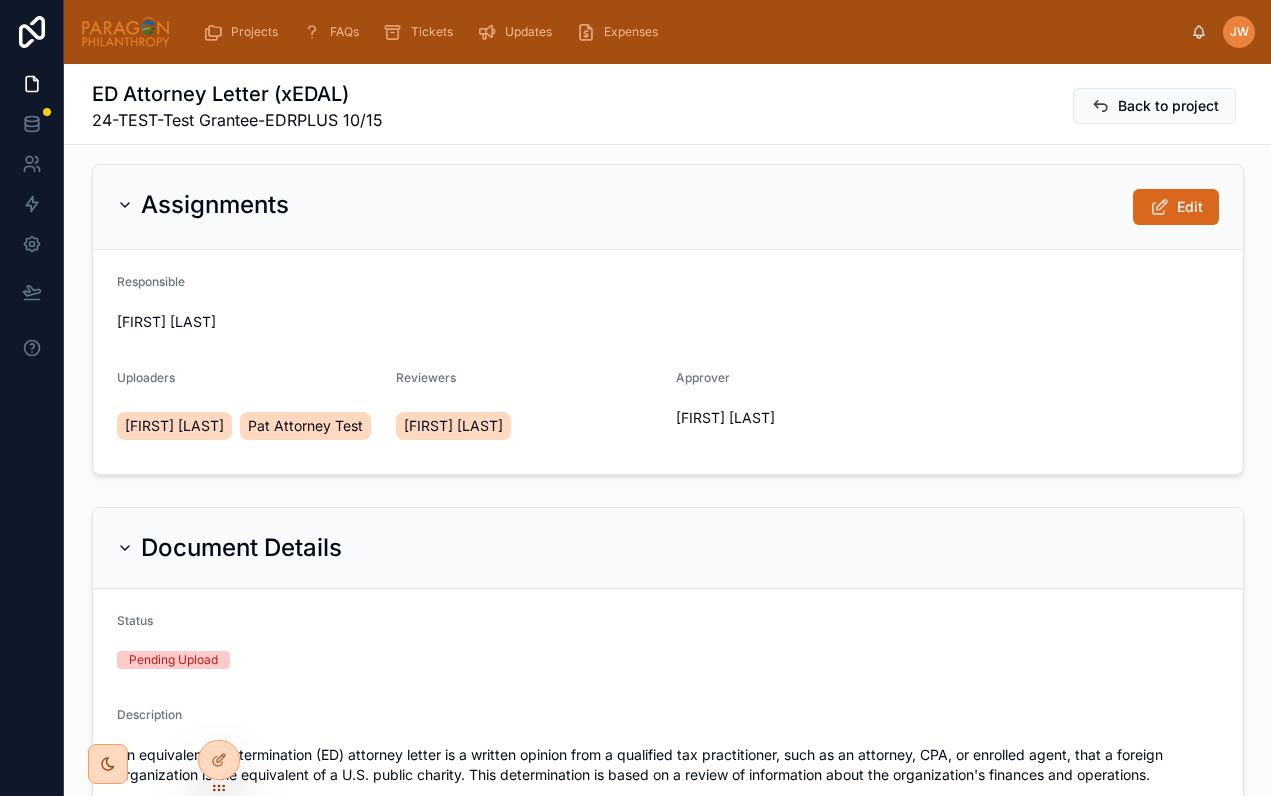 scroll, scrollTop: 0, scrollLeft: 0, axis: both 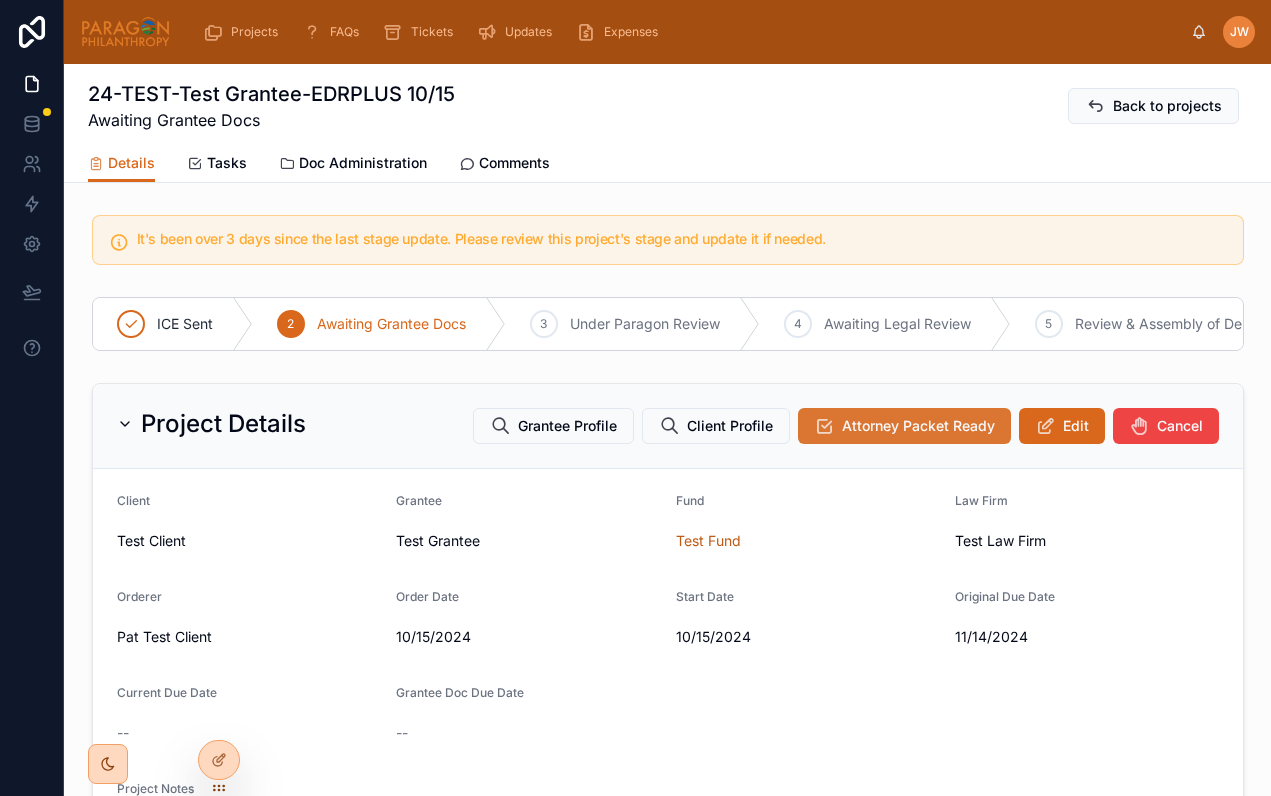 click on "Attorney Packet Ready" at bounding box center (904, 426) 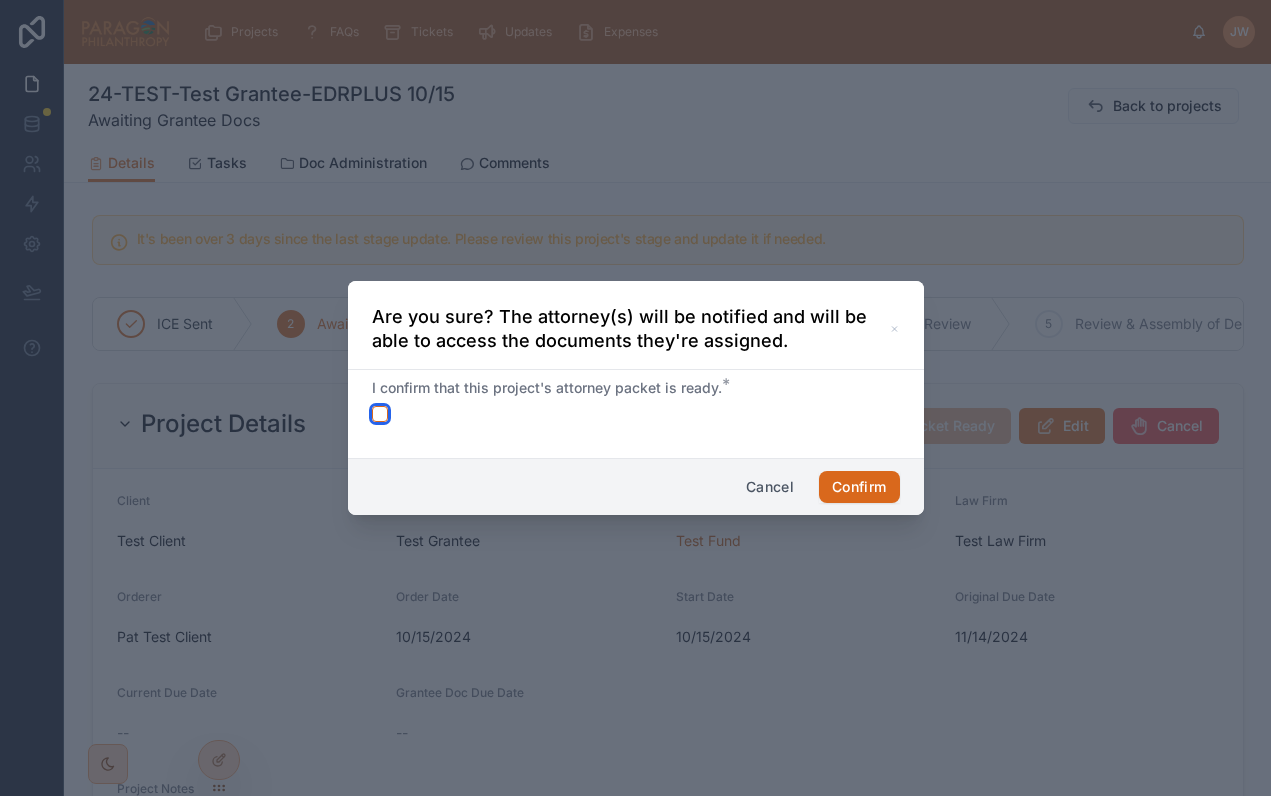 click at bounding box center (380, 414) 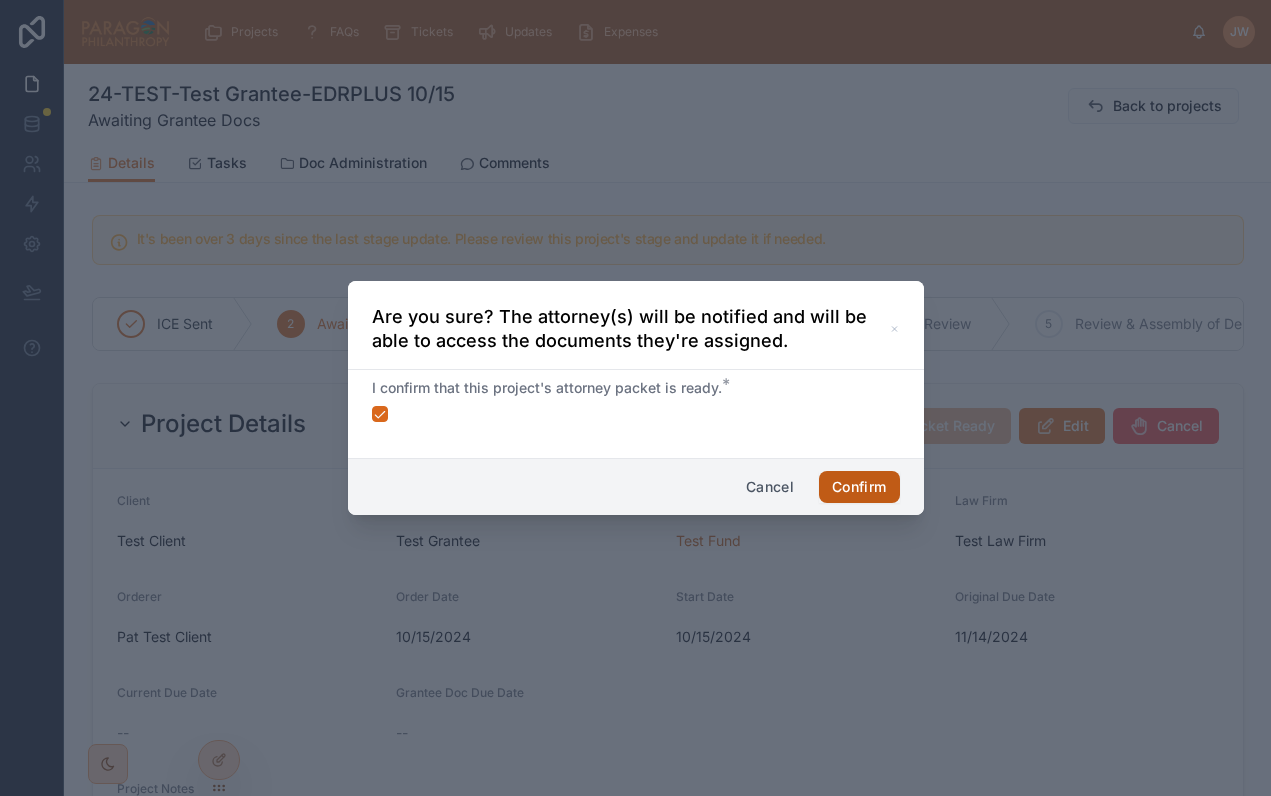 click on "Confirm" at bounding box center (859, 487) 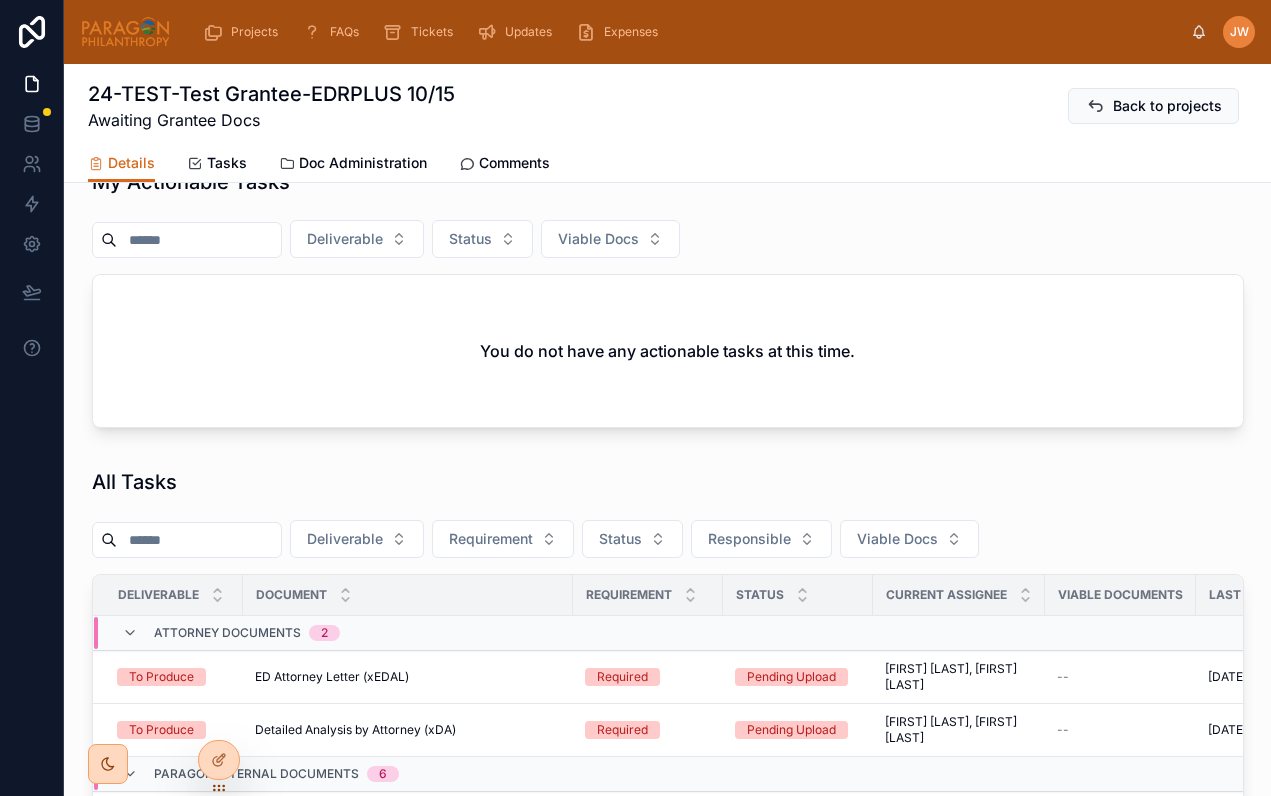 scroll, scrollTop: 1662, scrollLeft: 0, axis: vertical 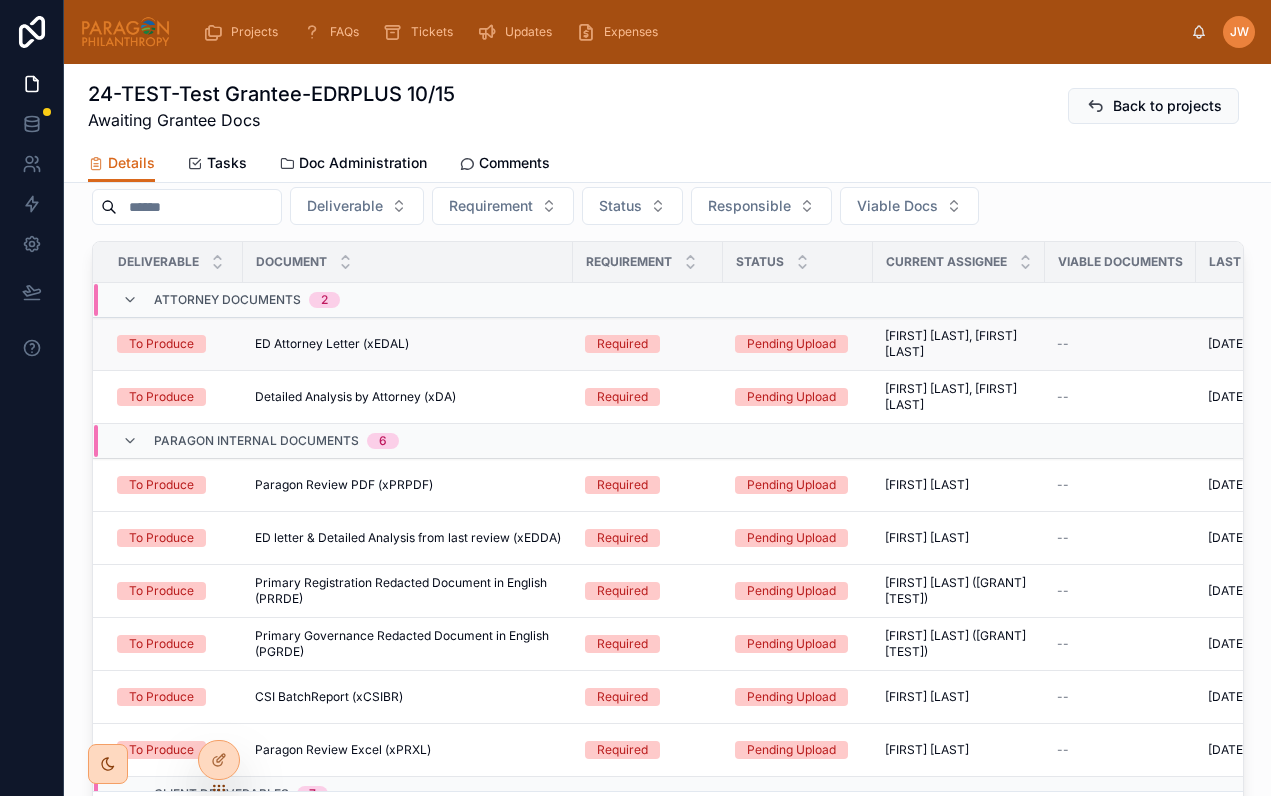 click on "ED Attorney Letter (xEDAL)" at bounding box center [332, 344] 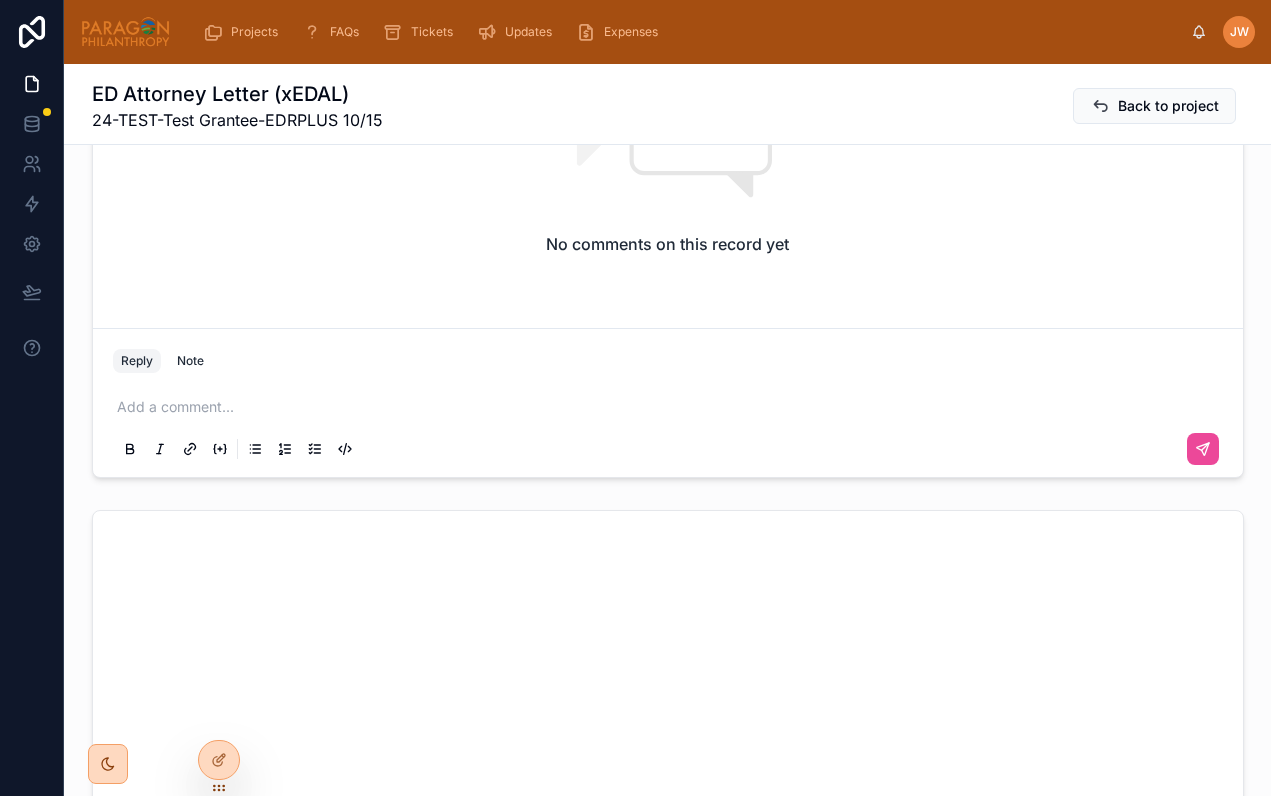 scroll, scrollTop: 1318, scrollLeft: 0, axis: vertical 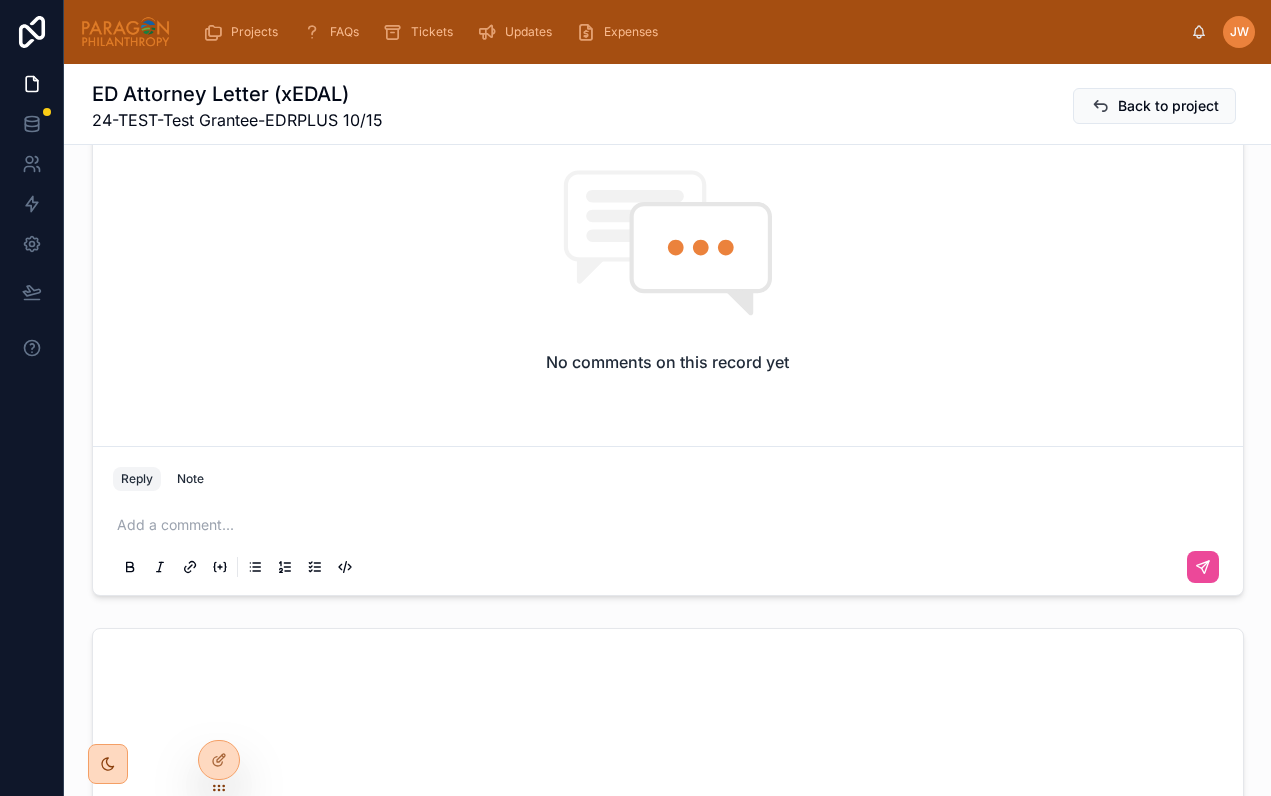 click at bounding box center (672, 525) 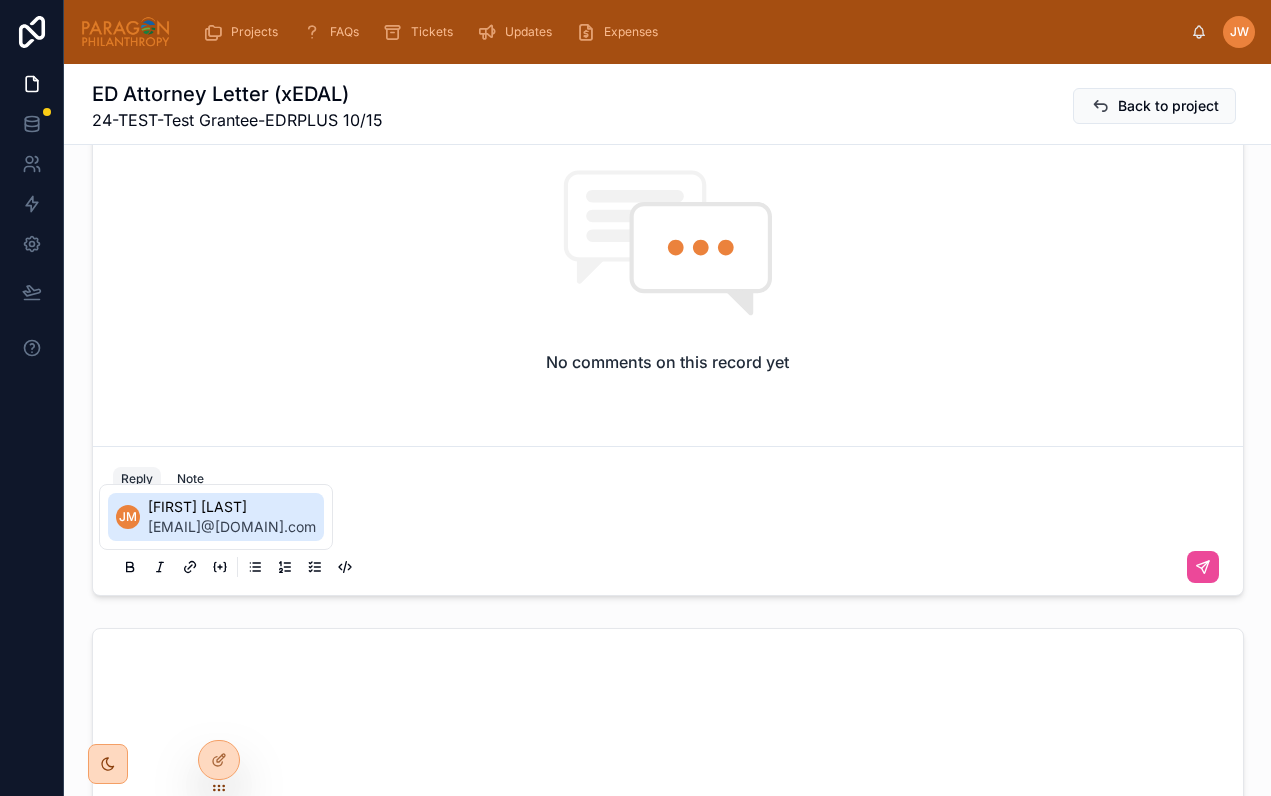 click on "*****" at bounding box center [672, 525] 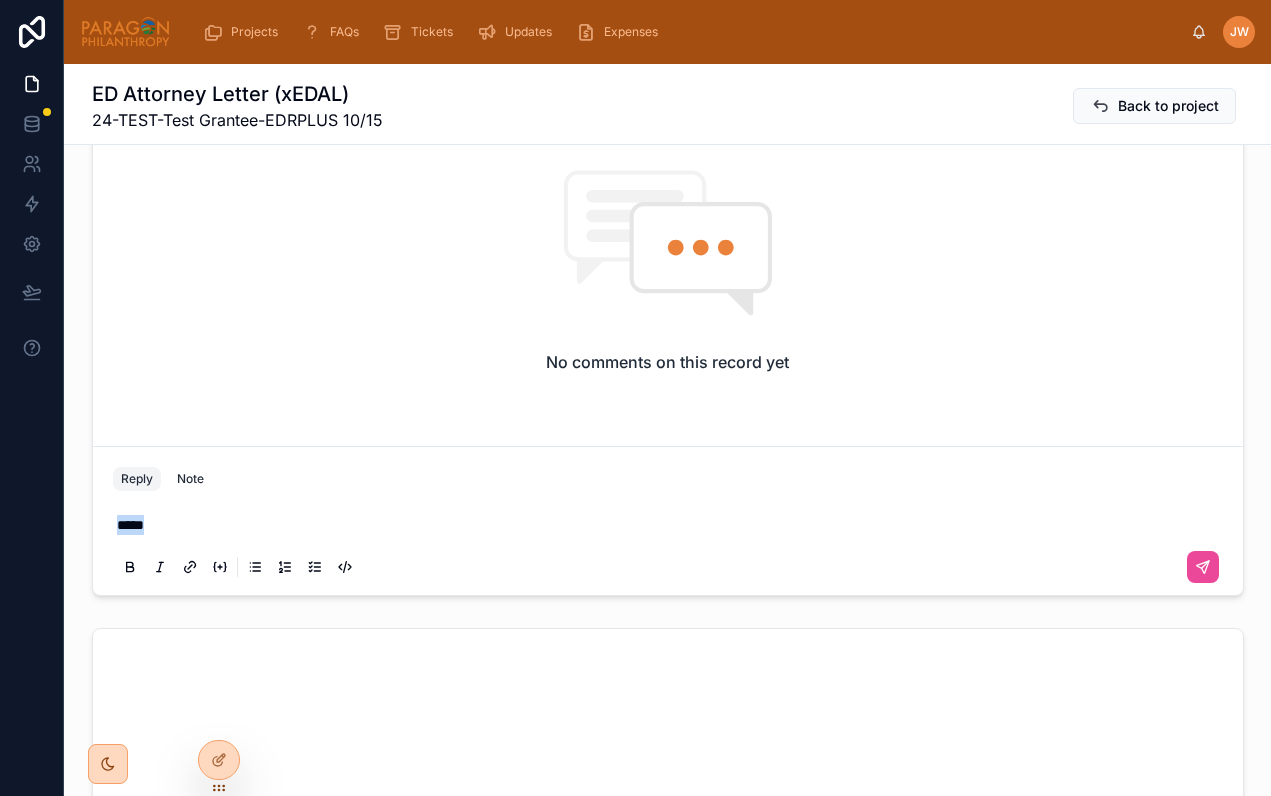 click on "*****" at bounding box center [672, 525] 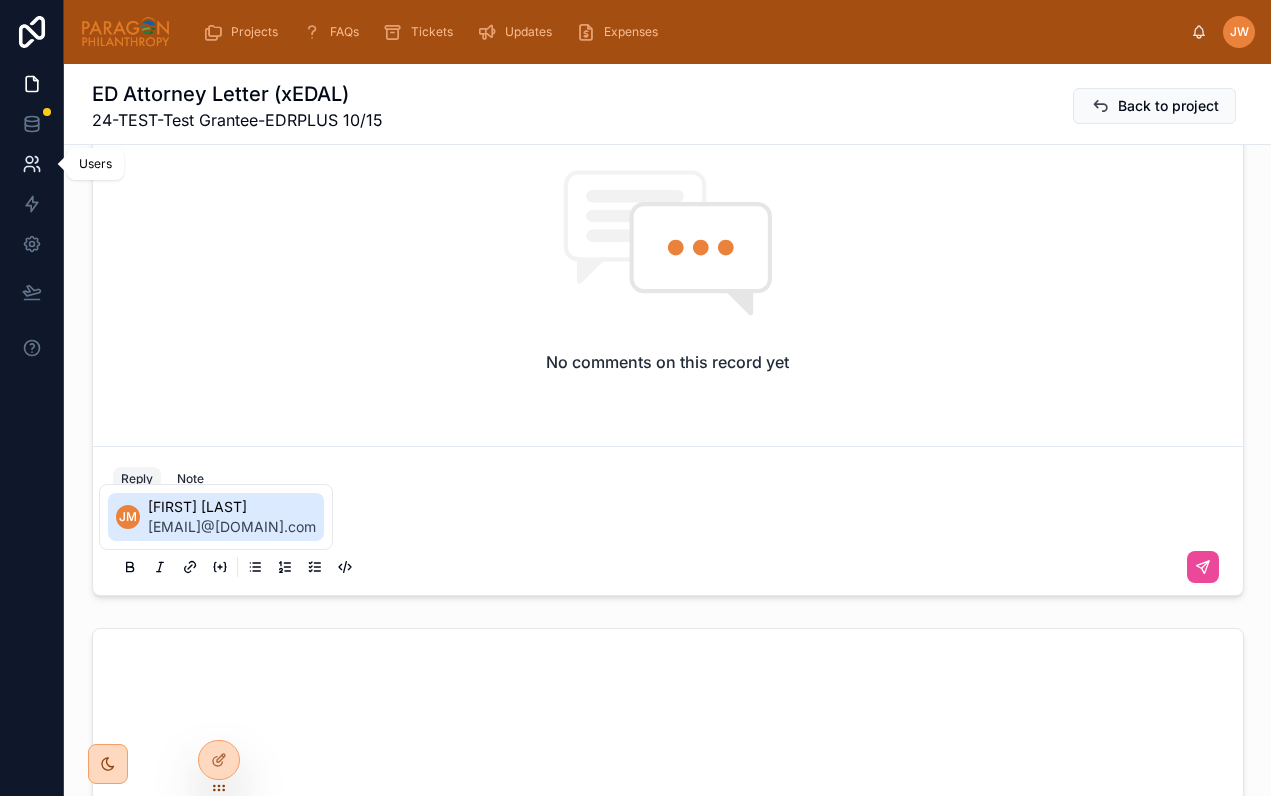 click at bounding box center (31, 164) 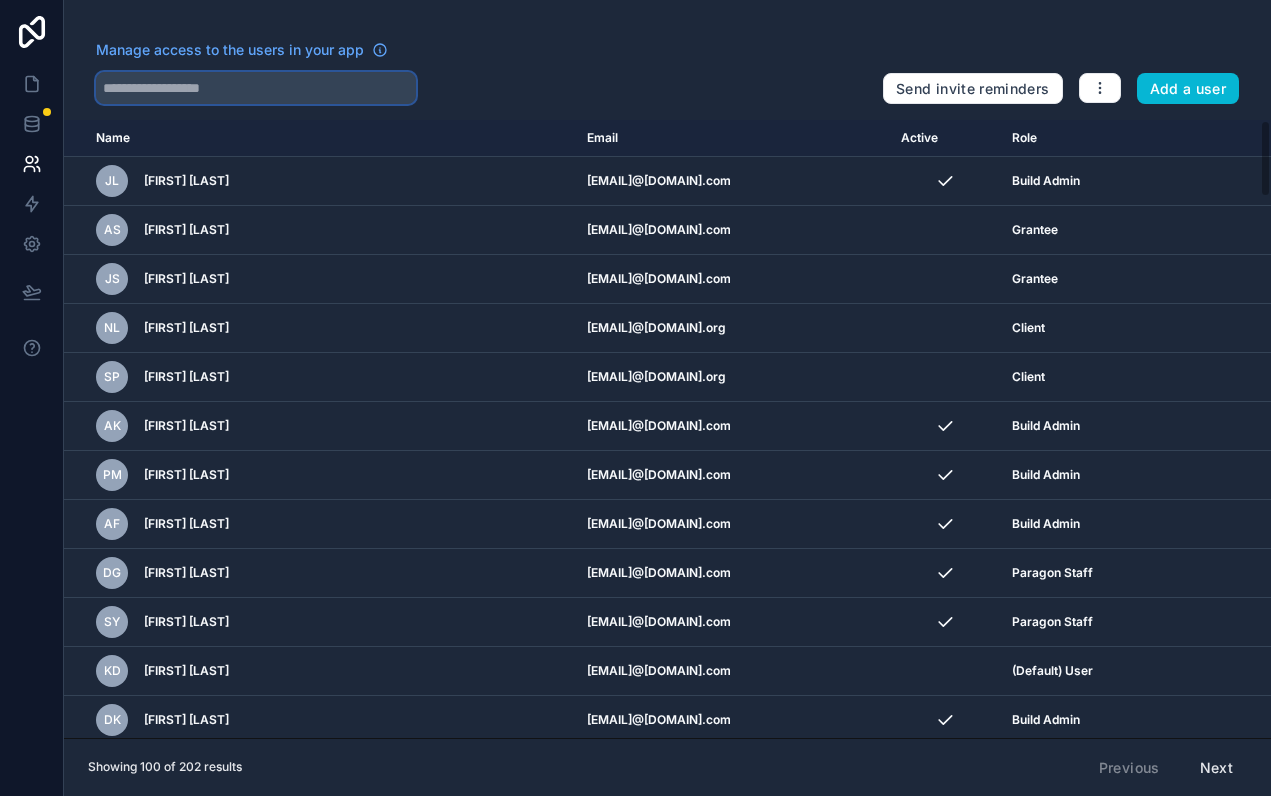 click at bounding box center [256, 88] 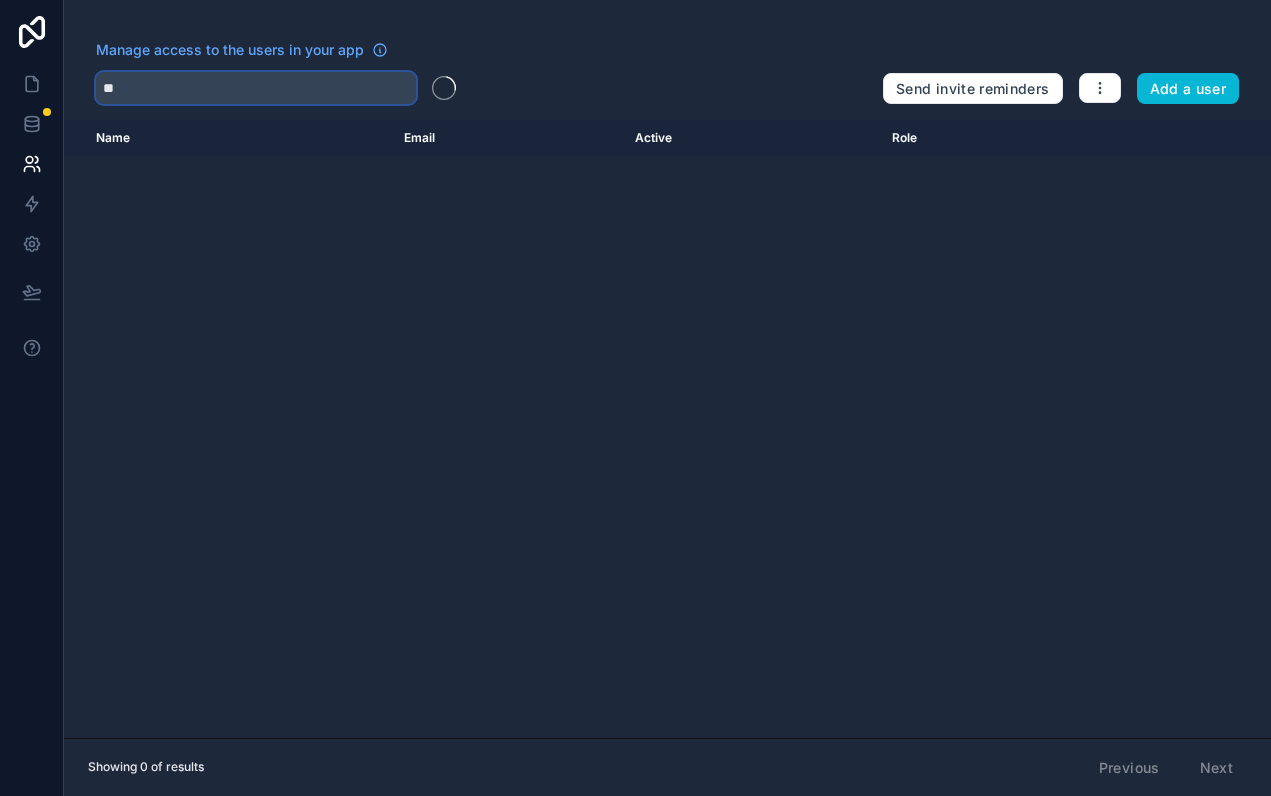 type on "*" 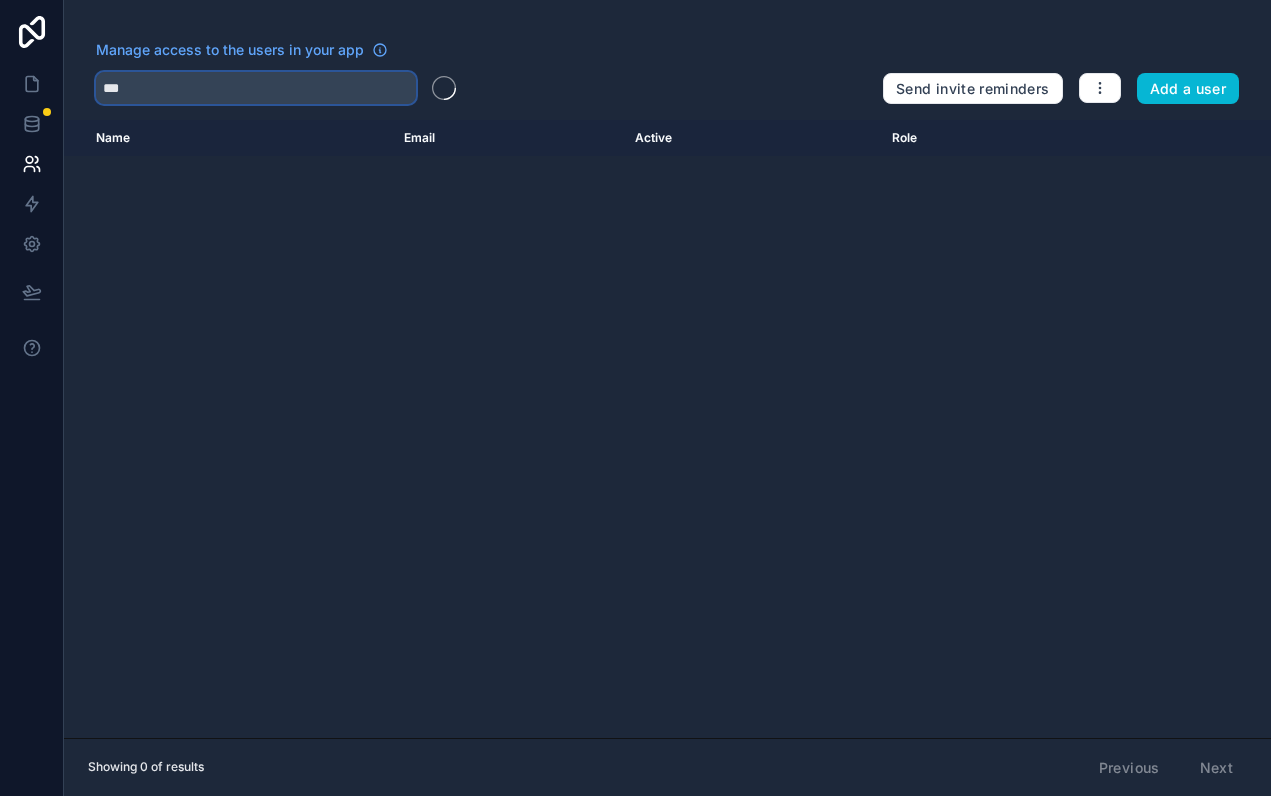 type on "****" 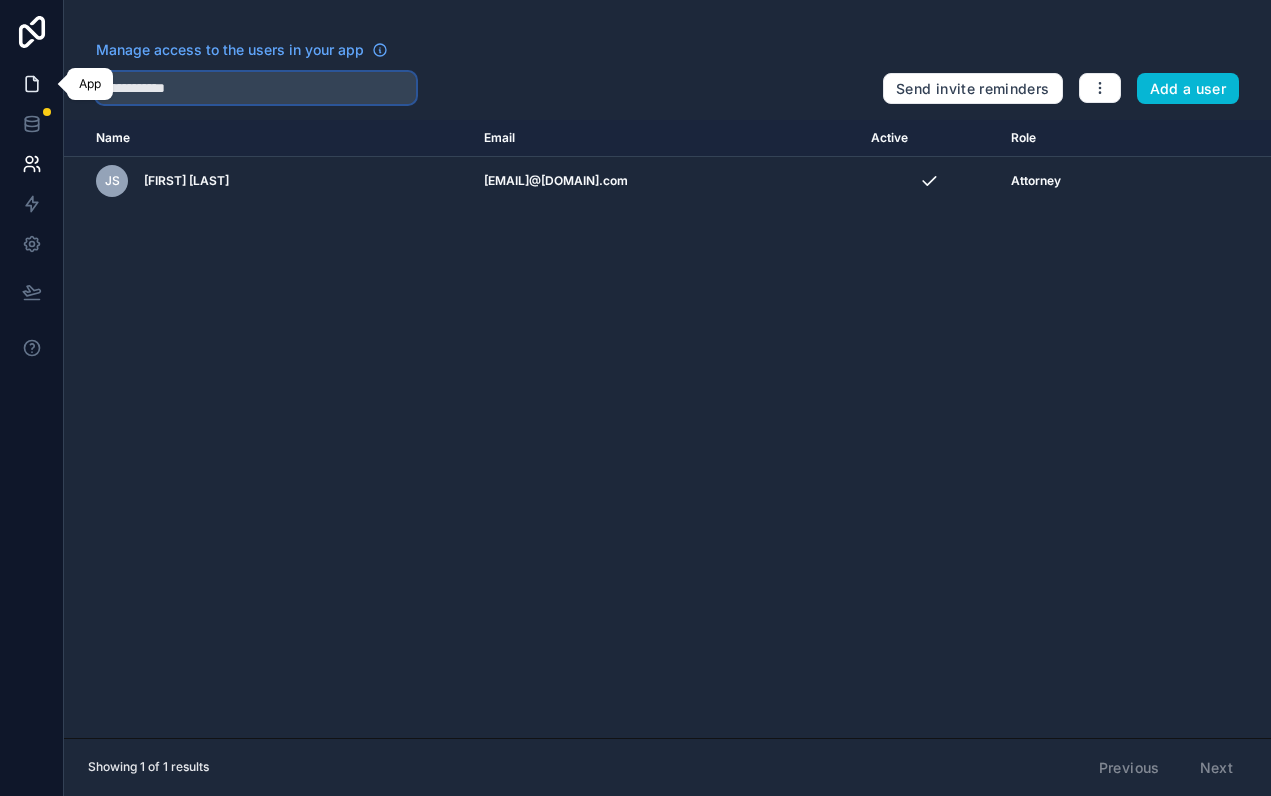 type on "**********" 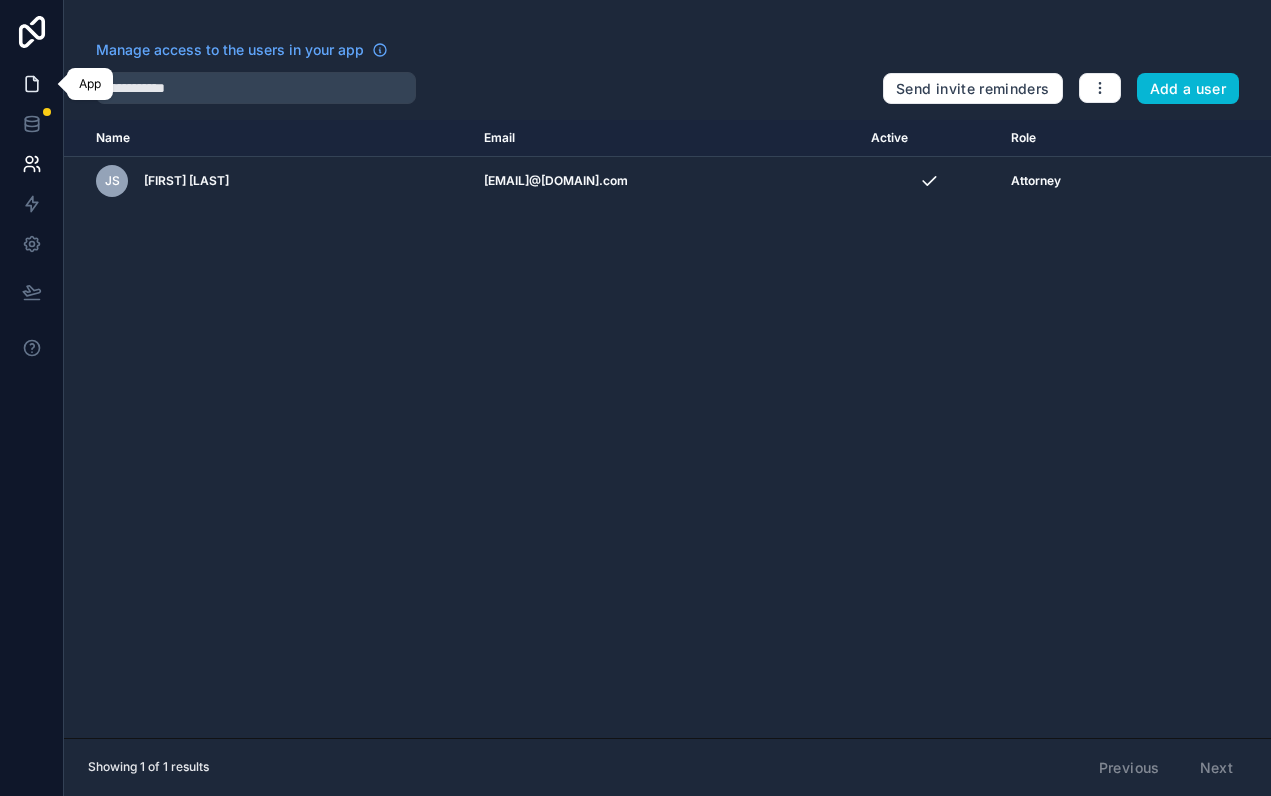 click 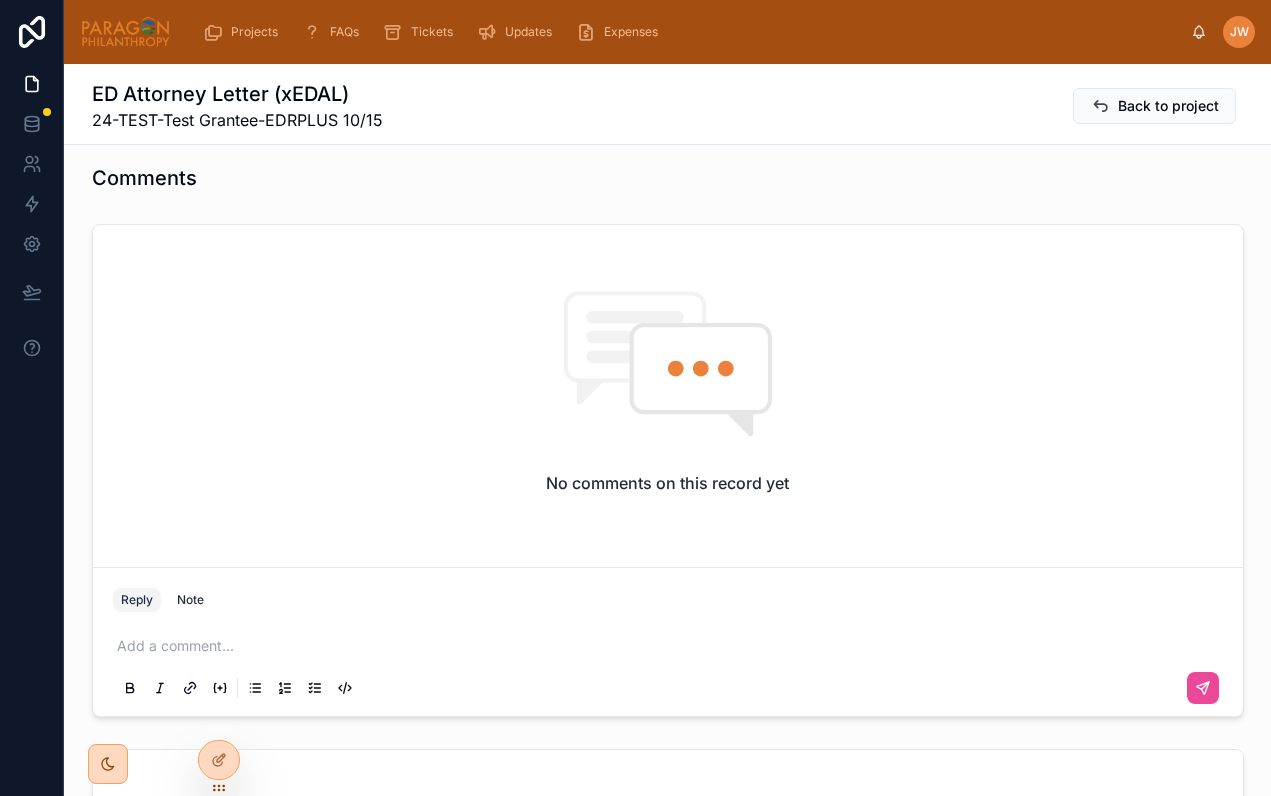 scroll, scrollTop: 1229, scrollLeft: 0, axis: vertical 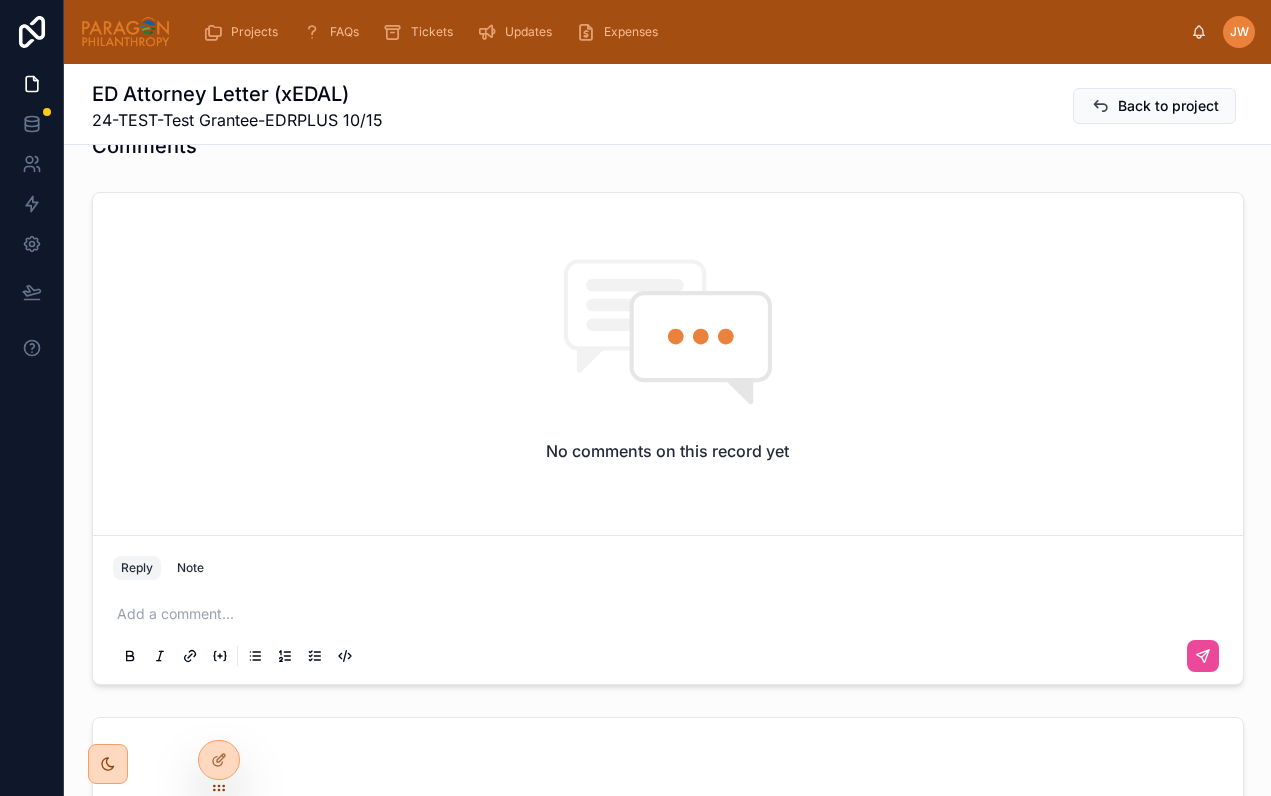 click at bounding box center (672, 614) 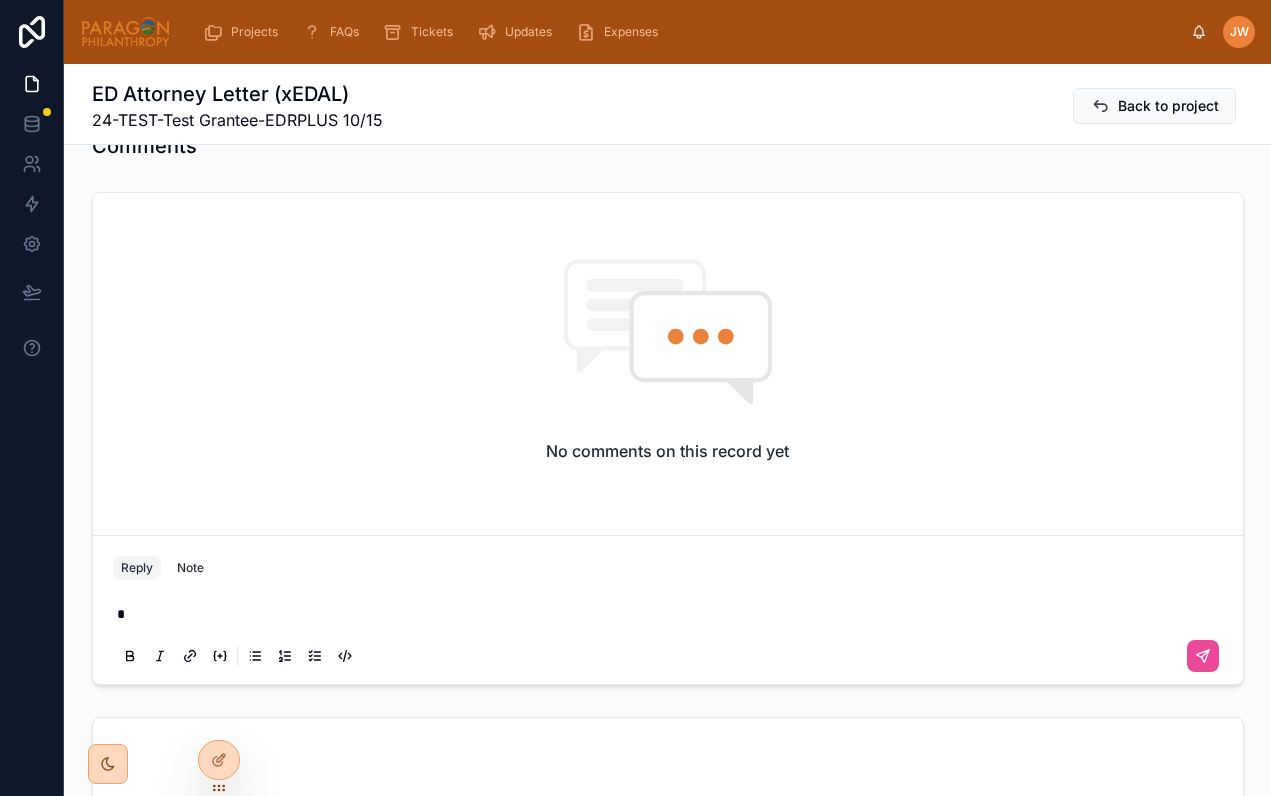 type 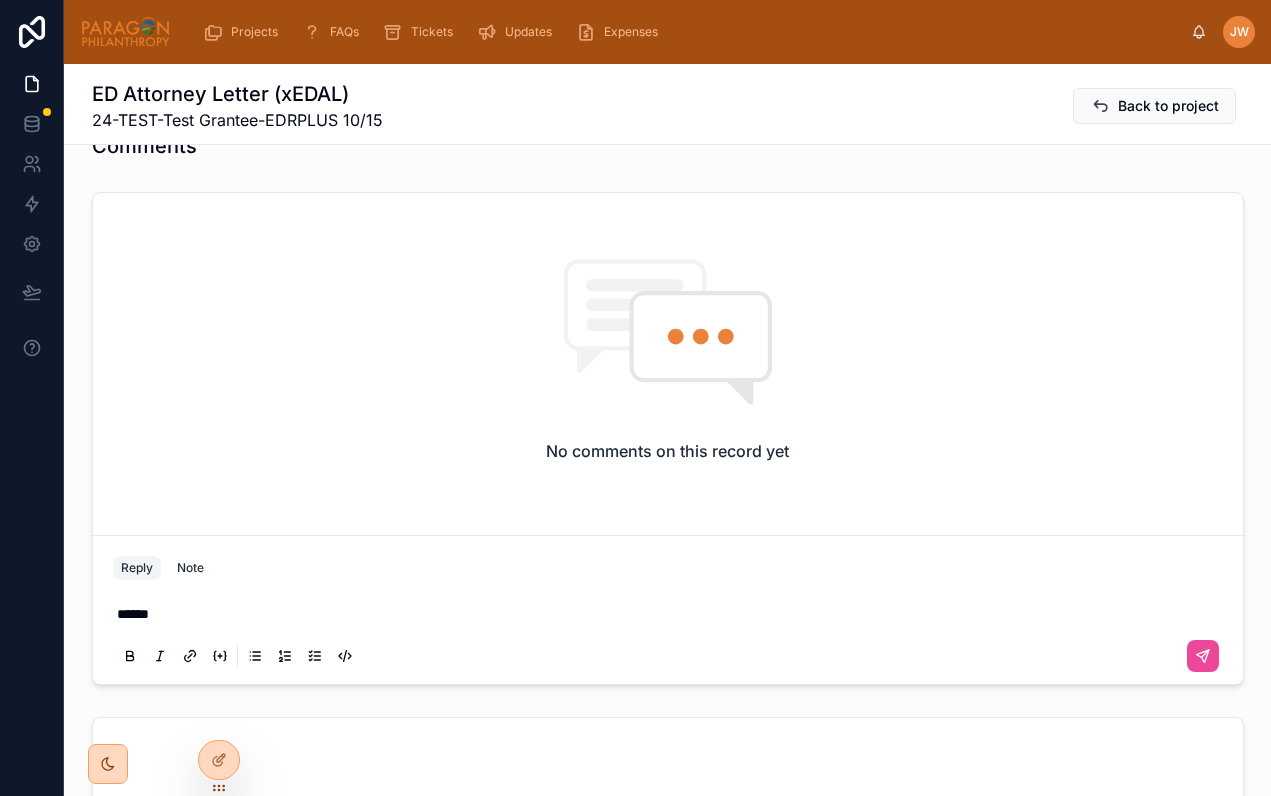 click on "******" at bounding box center [133, 614] 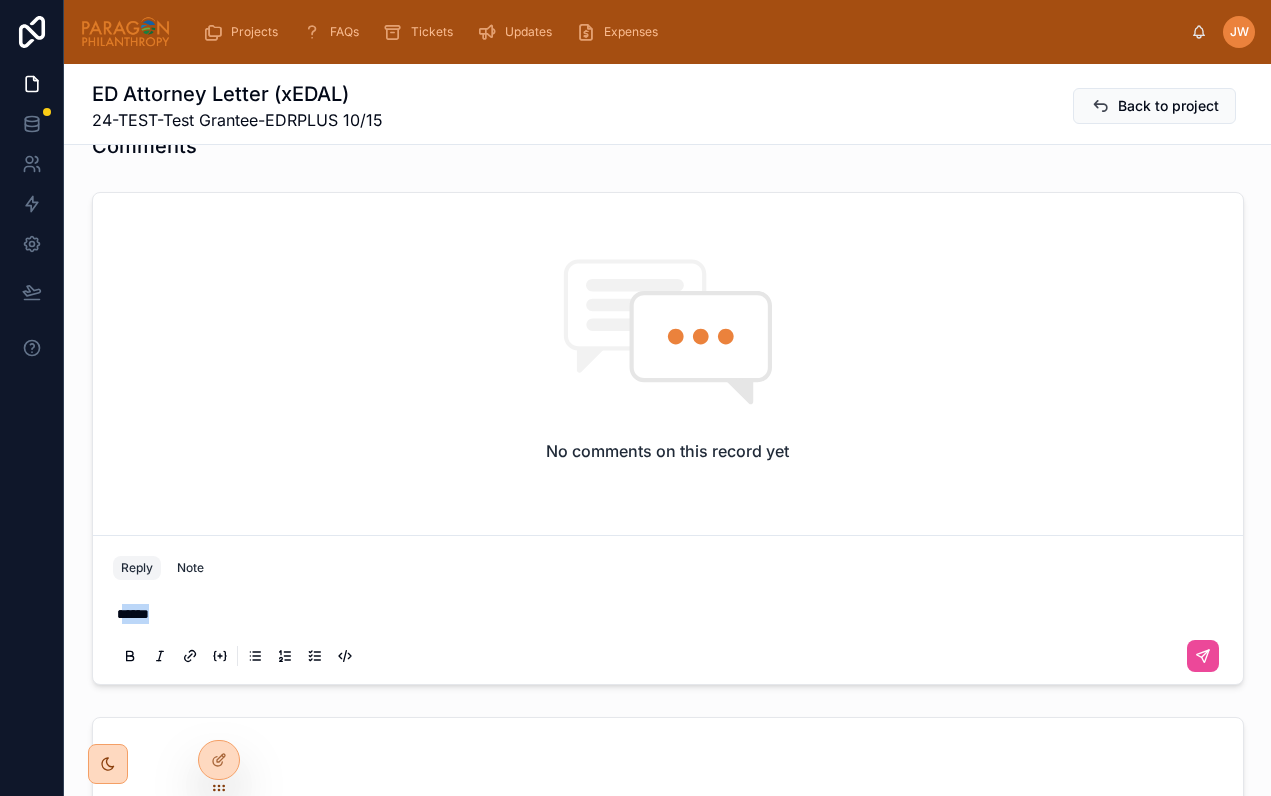click on "******" at bounding box center (133, 614) 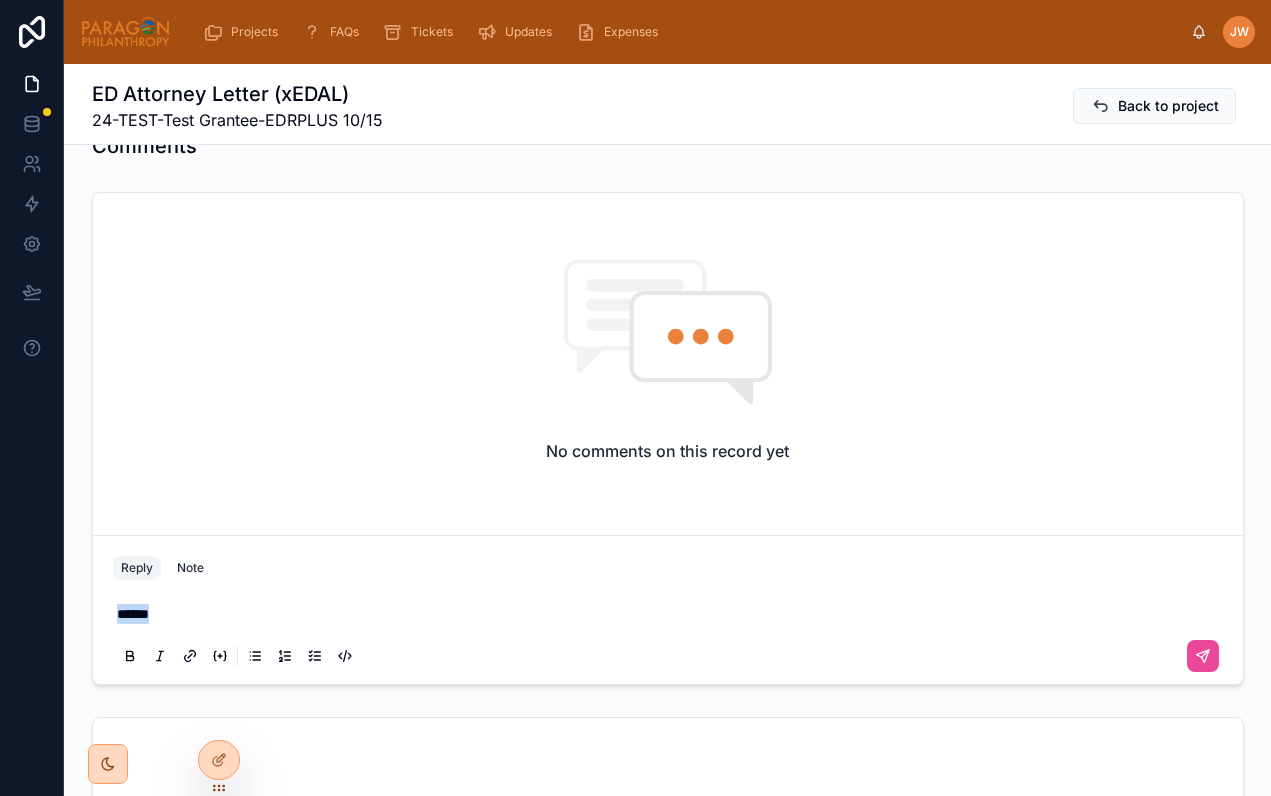 click on "******" at bounding box center [133, 614] 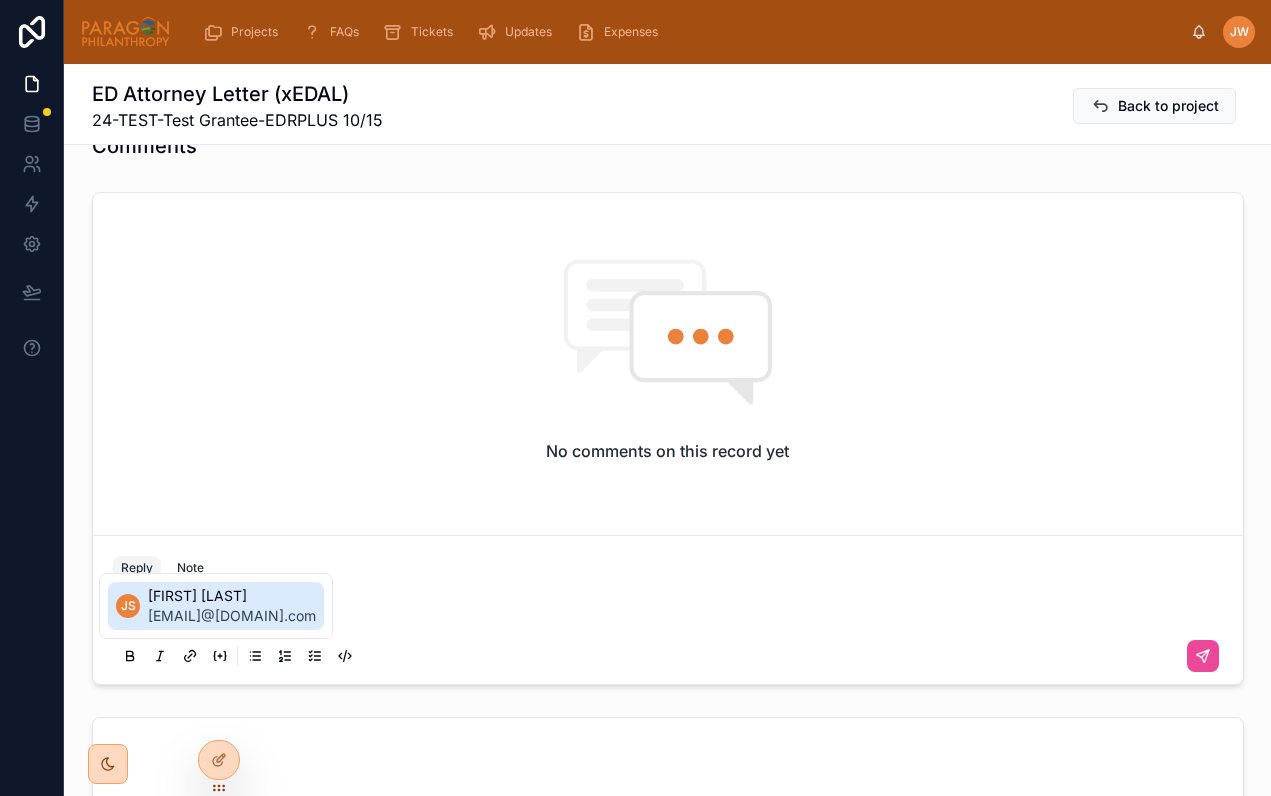 click on "[EMAIL]@[DOMAIN].com" at bounding box center (232, 616) 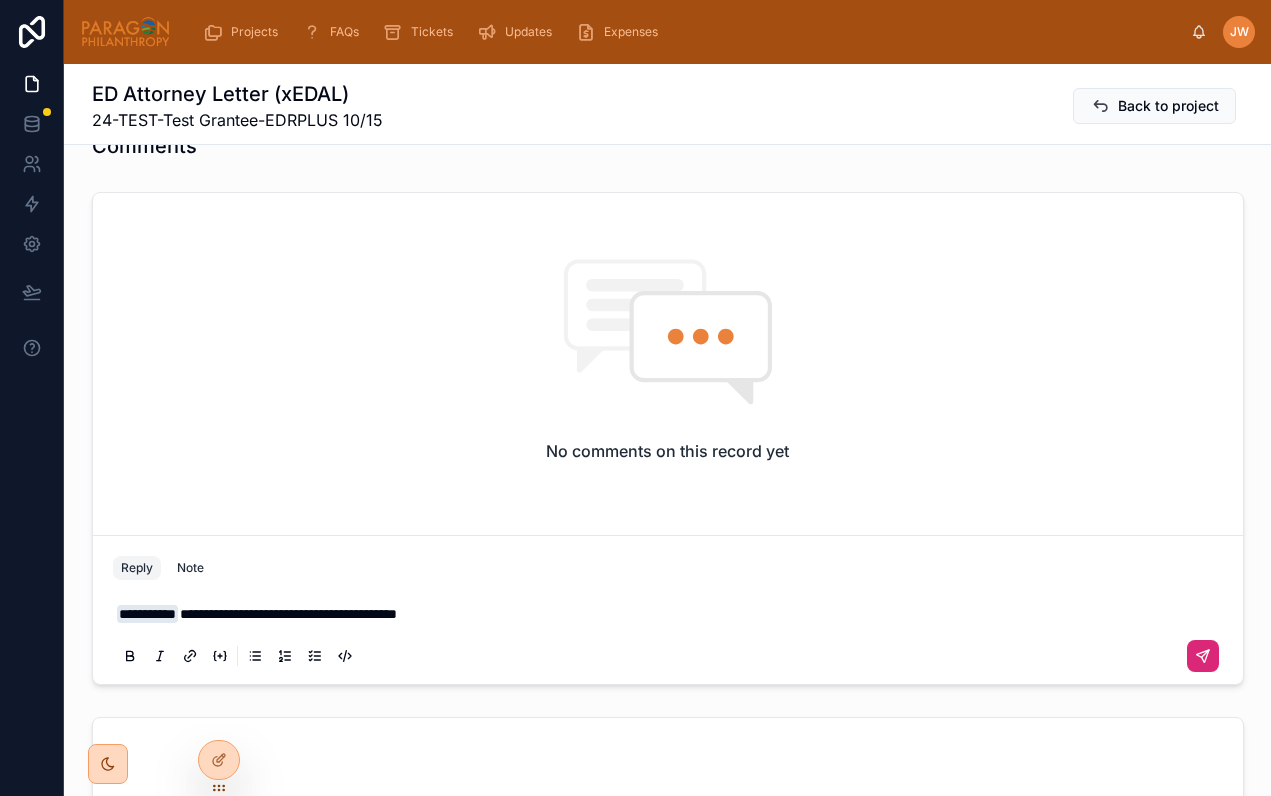 click at bounding box center (1203, 656) 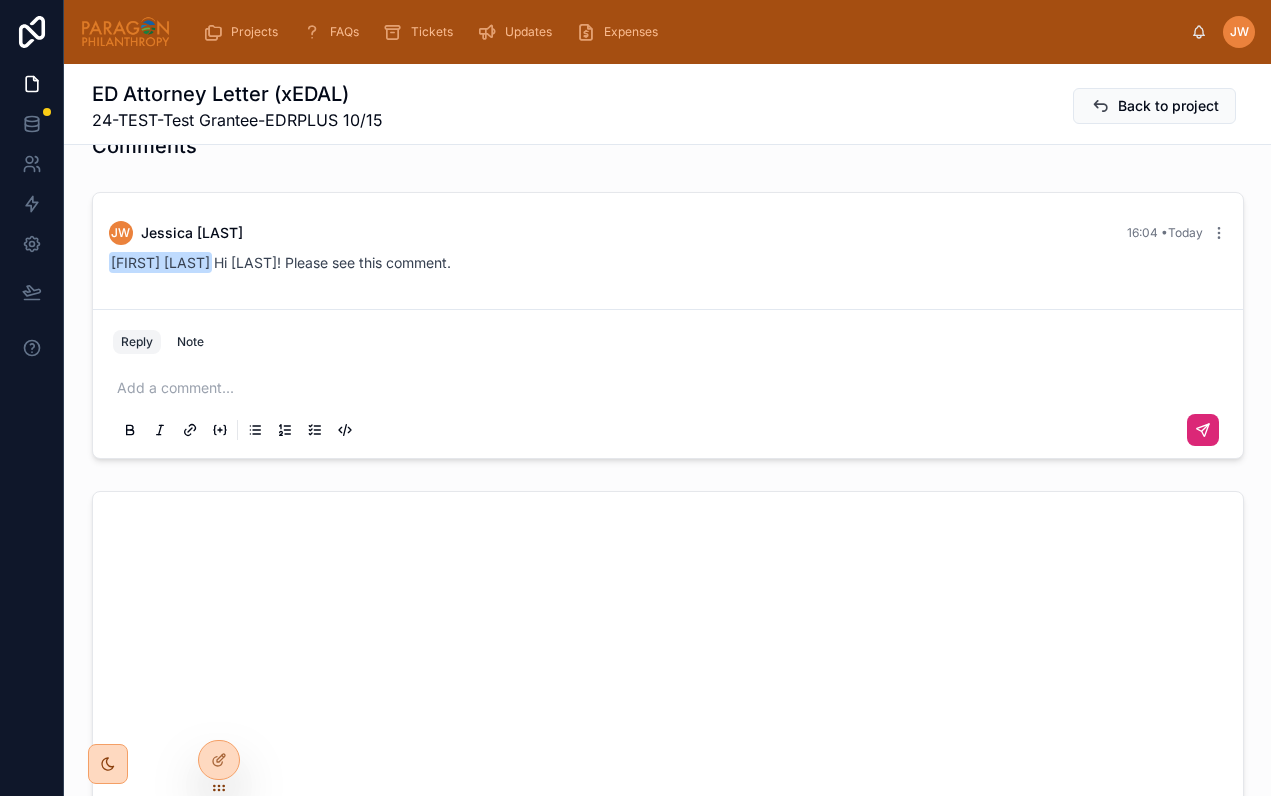 click on "[FIRST] [LAST] Hi [LAST]! Please see this comment." at bounding box center (280, 262) 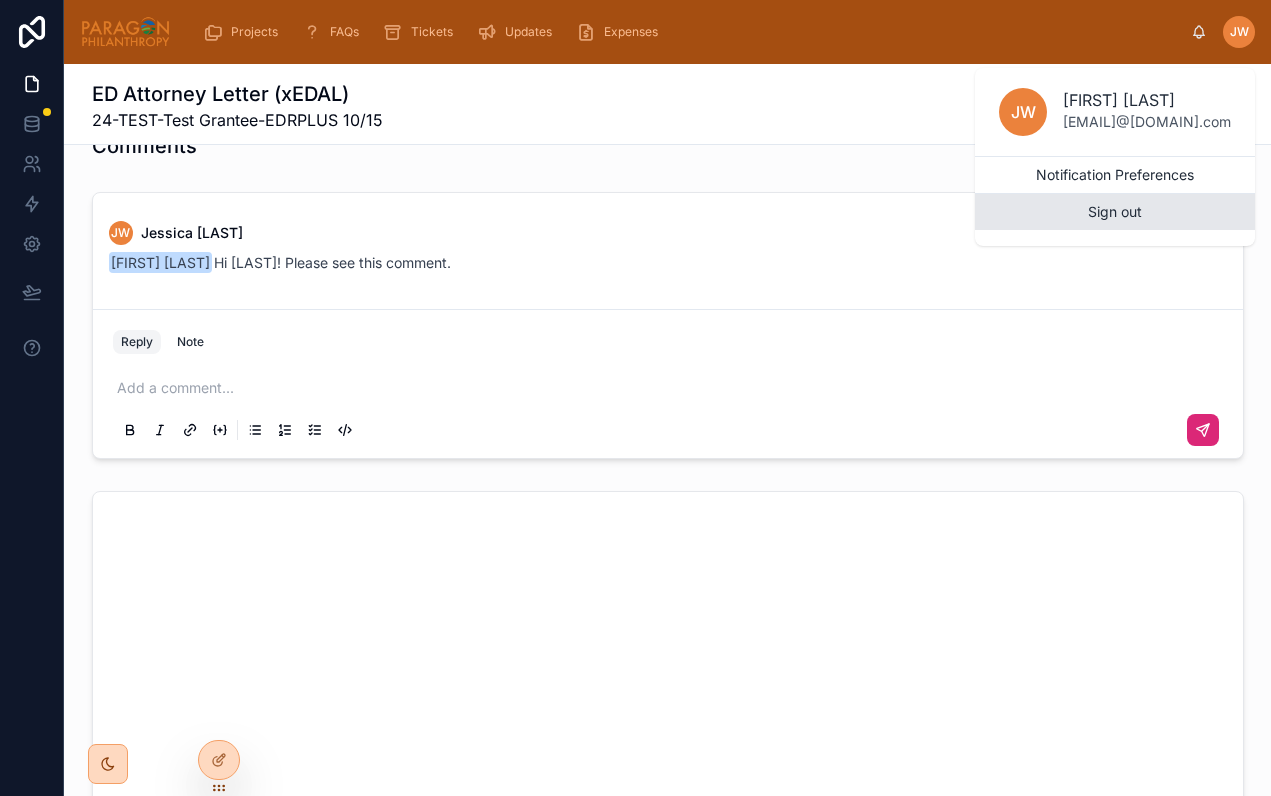 click on "Sign out" at bounding box center (1115, 212) 